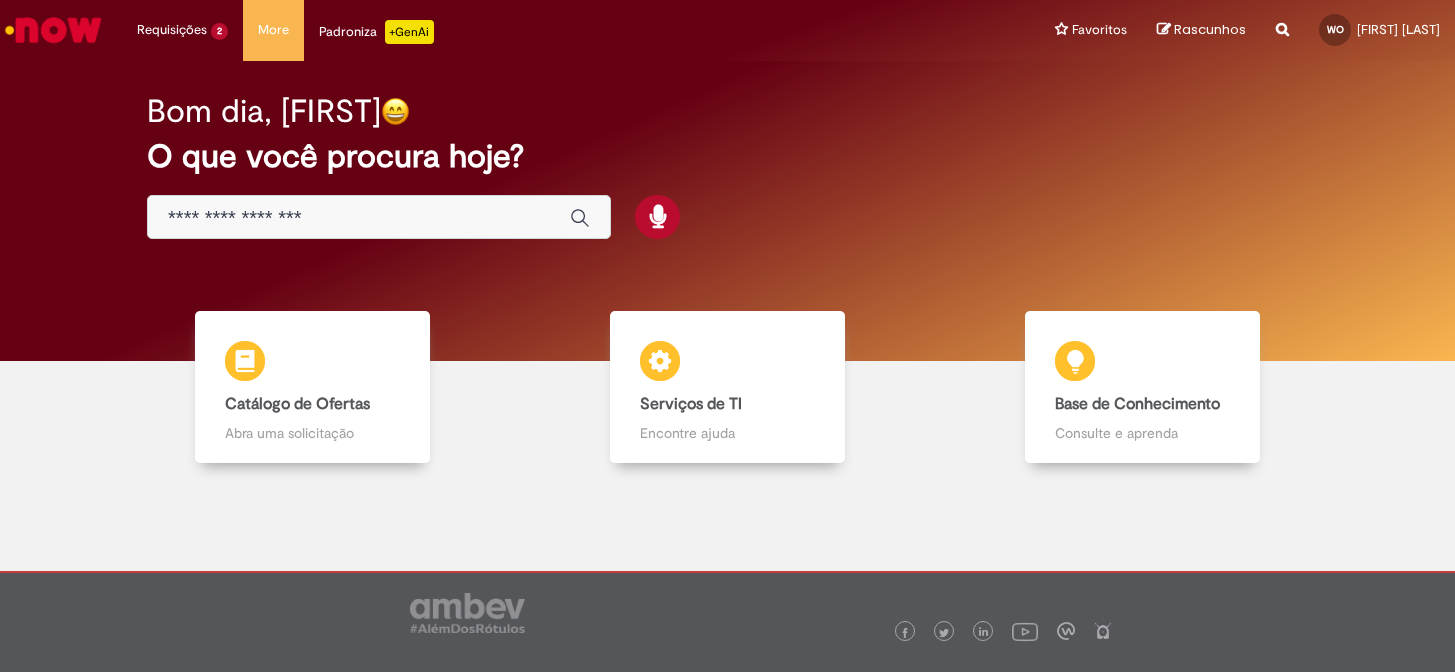 scroll, scrollTop: 0, scrollLeft: 0, axis: both 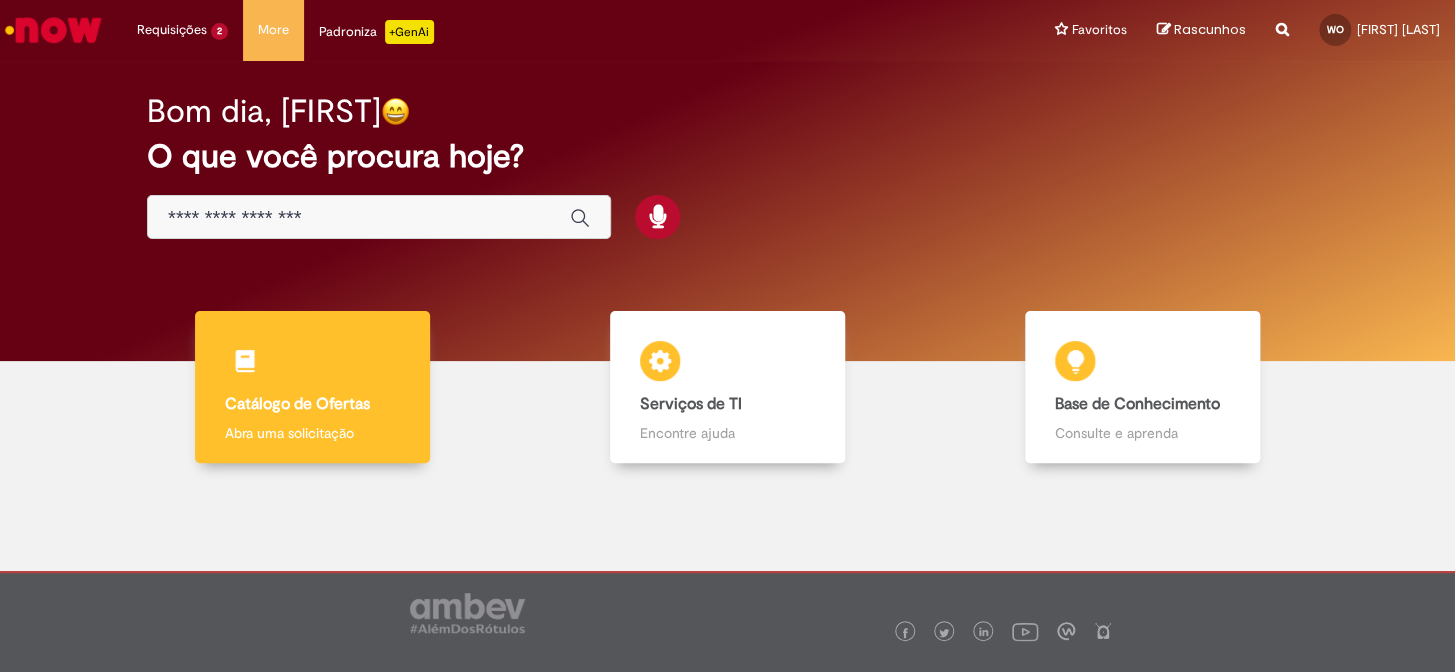 click on "Catálogo de Ofertas
Catálogo de Ofertas
Abra uma solicitação" at bounding box center [312, 387] 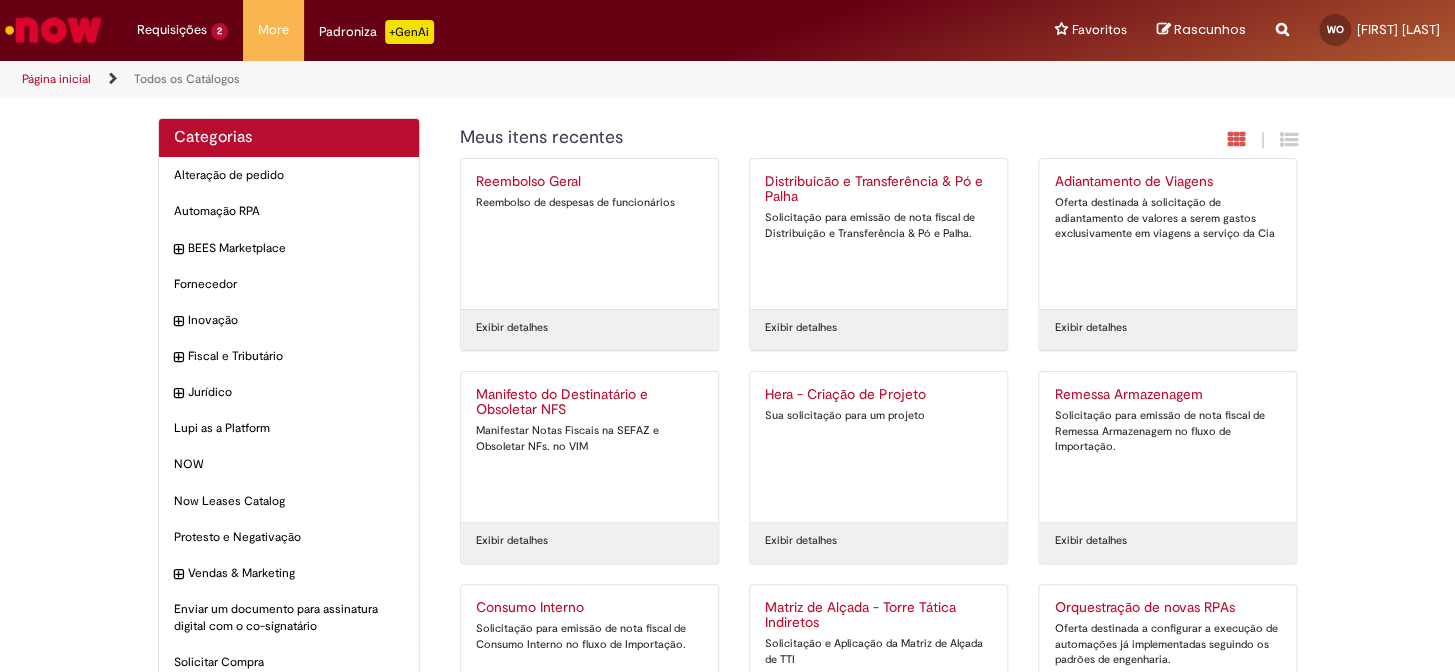 click on "Distribuicão e Transferência & Pó e Palha" at bounding box center [878, 190] 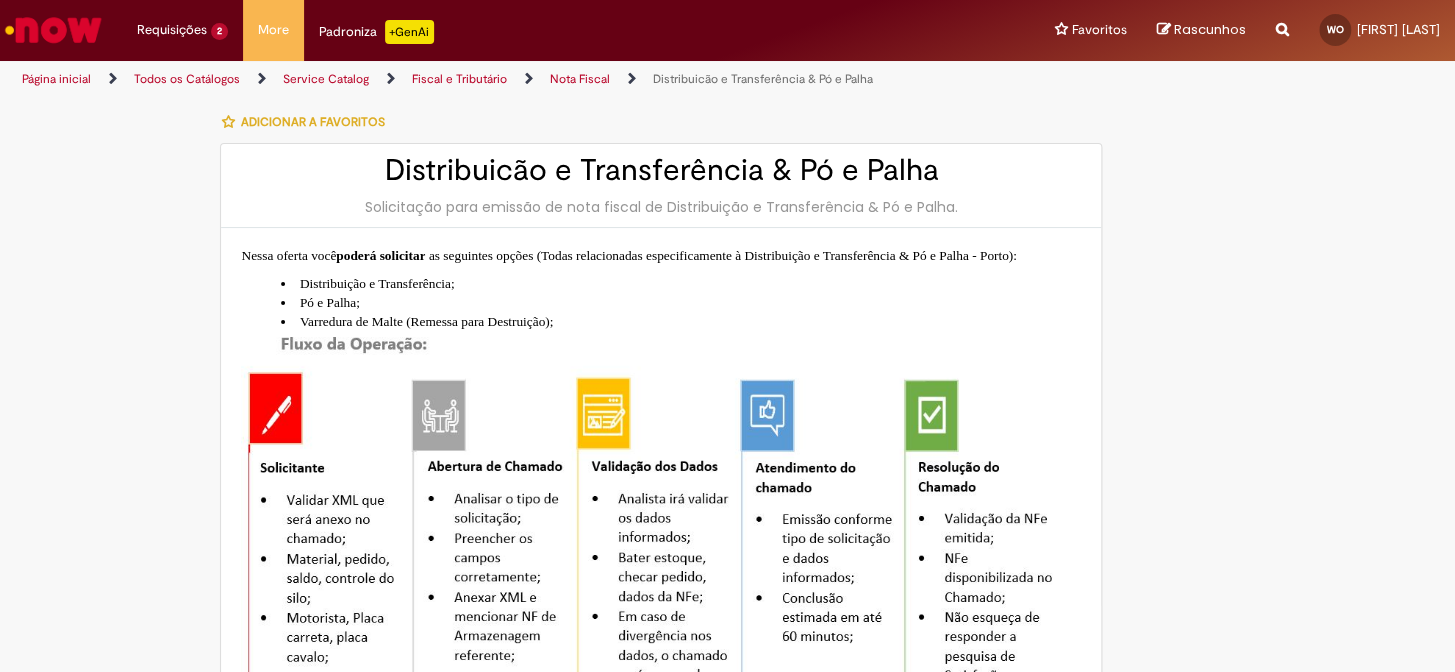 type on "**********" 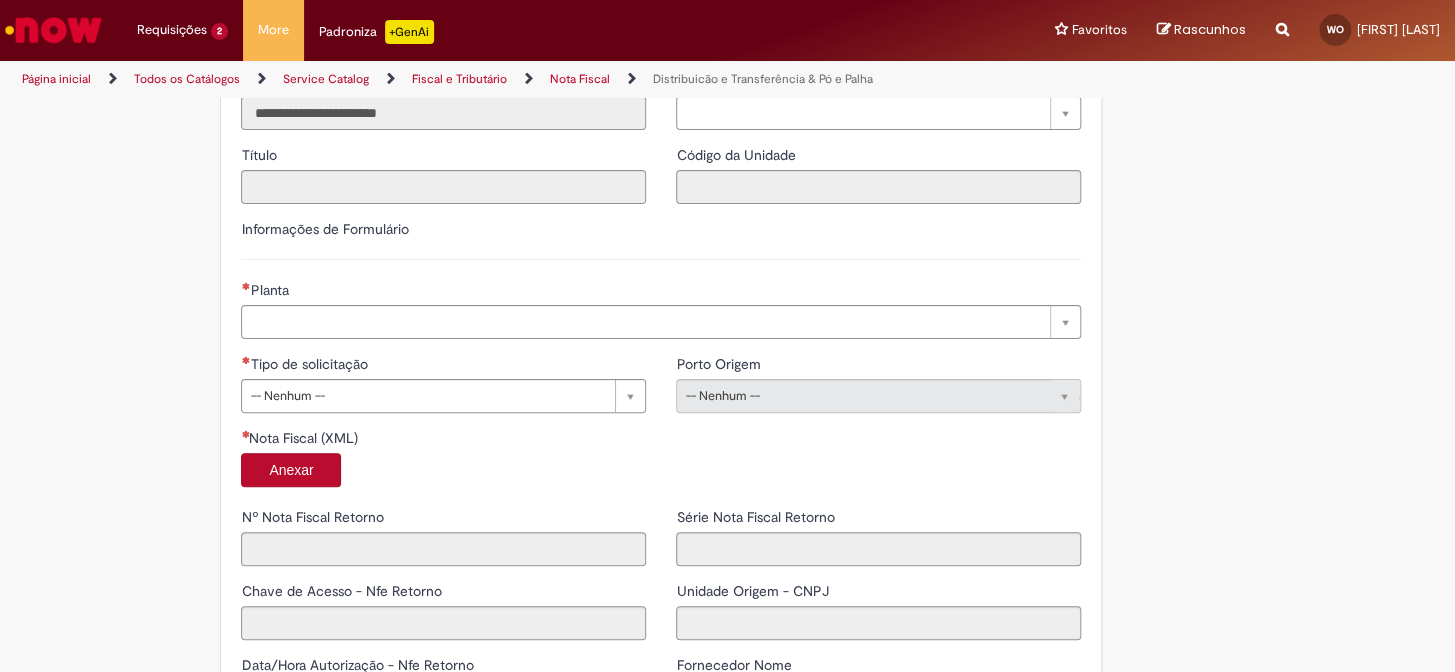 scroll, scrollTop: 1181, scrollLeft: 0, axis: vertical 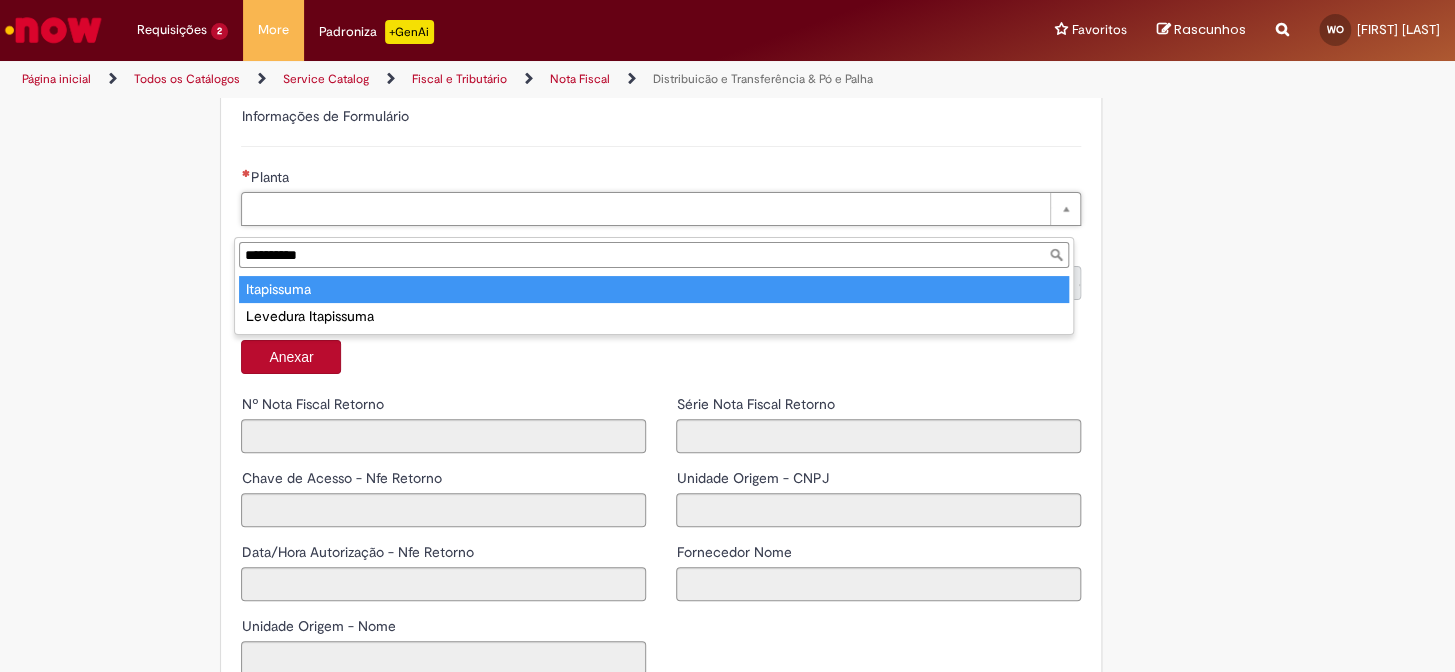 type on "**********" 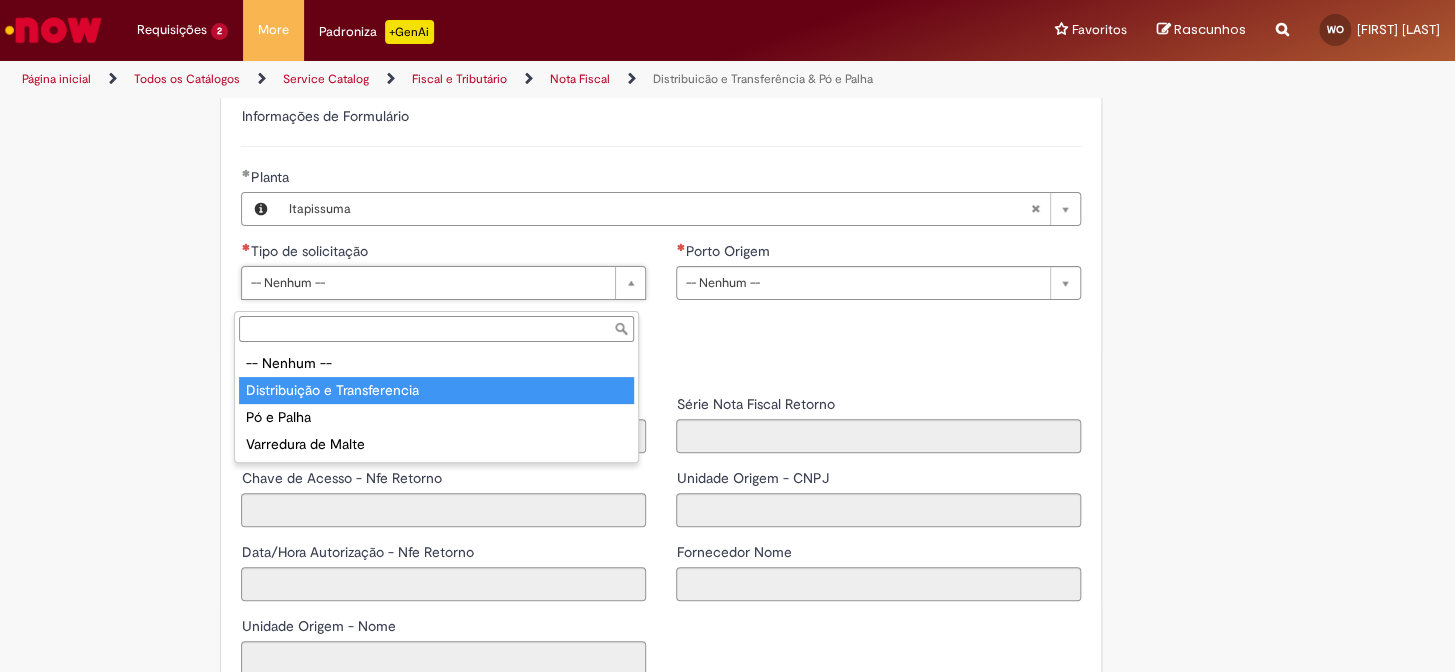 type on "**********" 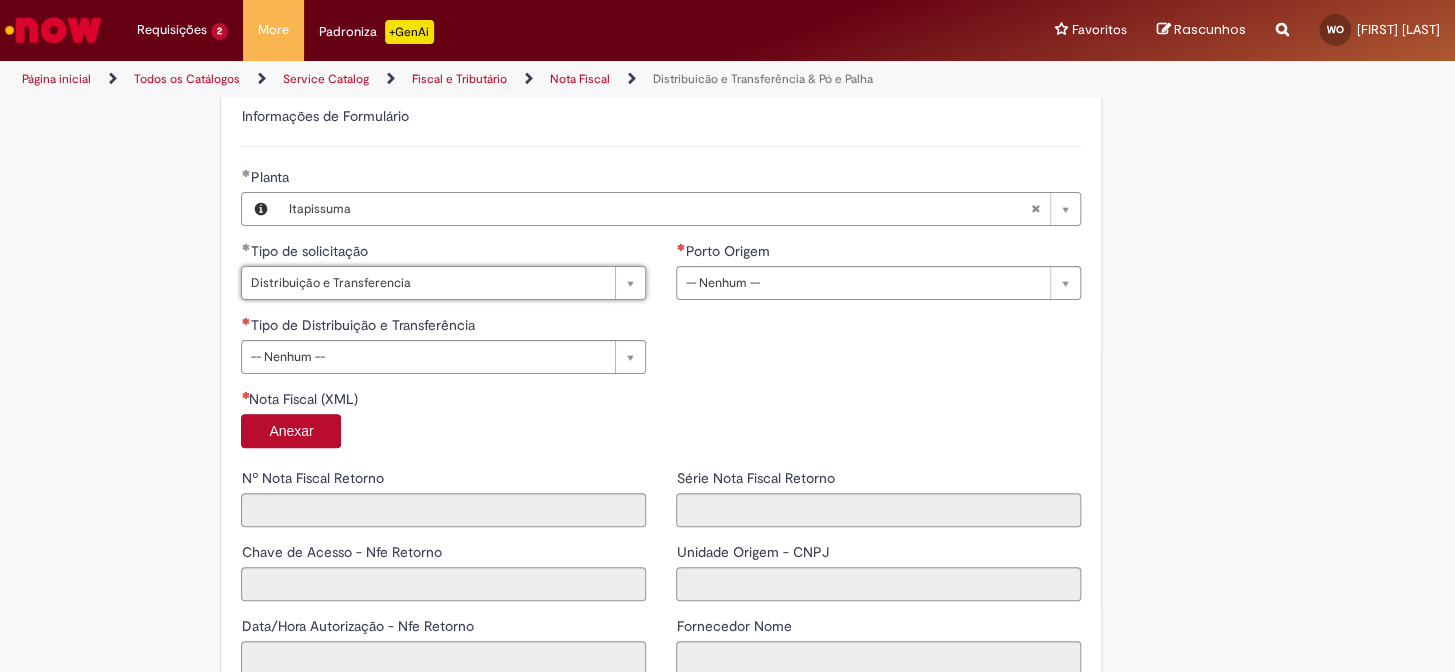 type on "*" 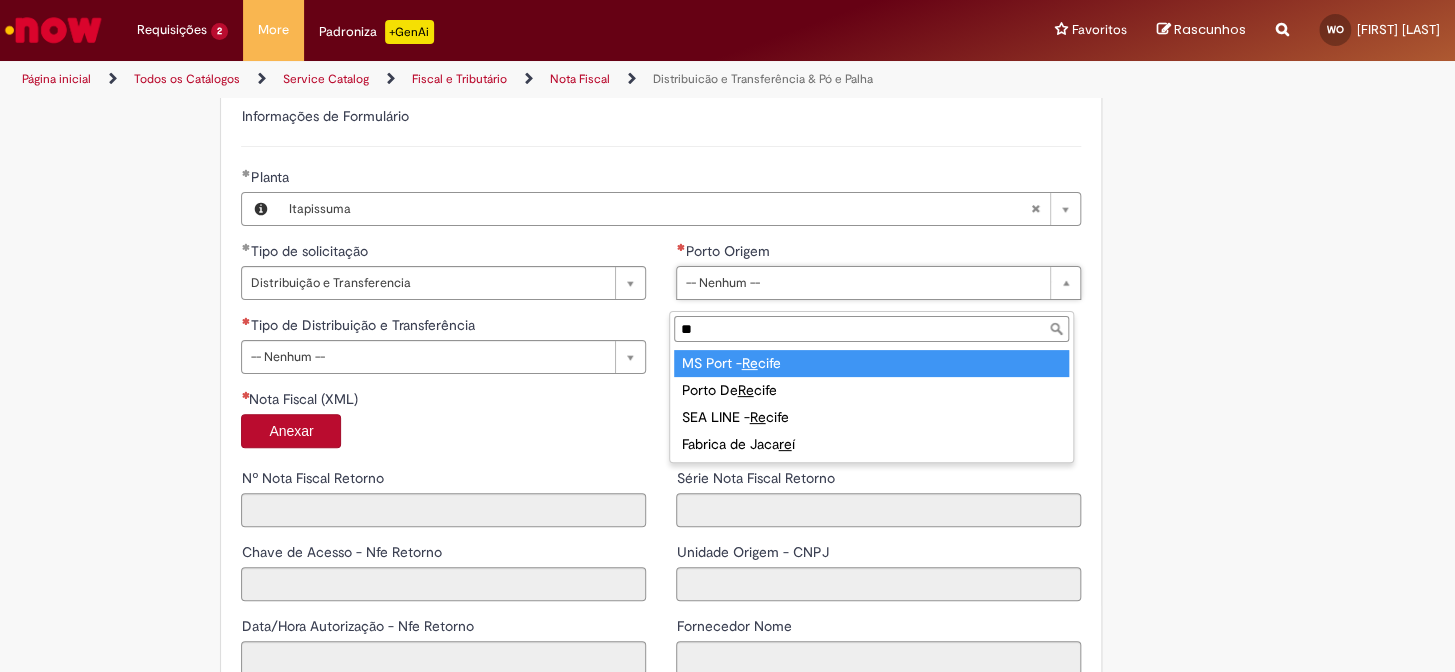 type on "**" 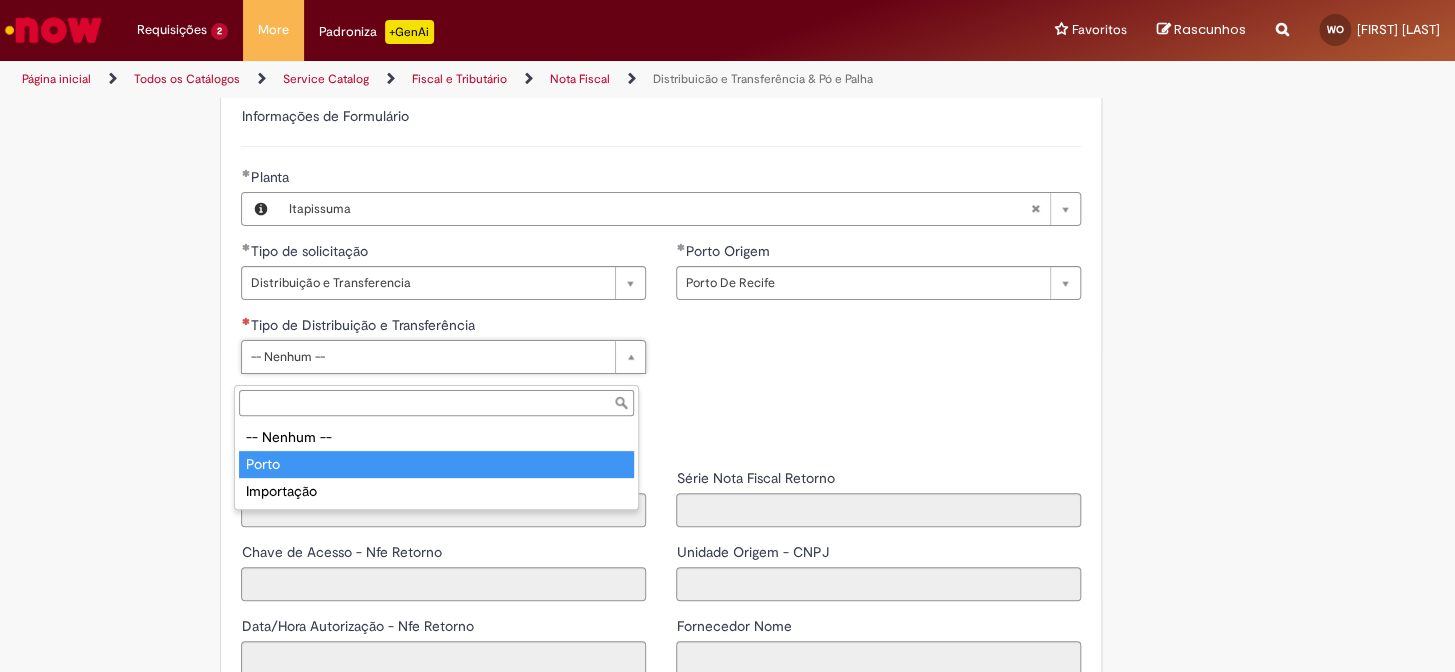 type on "*****" 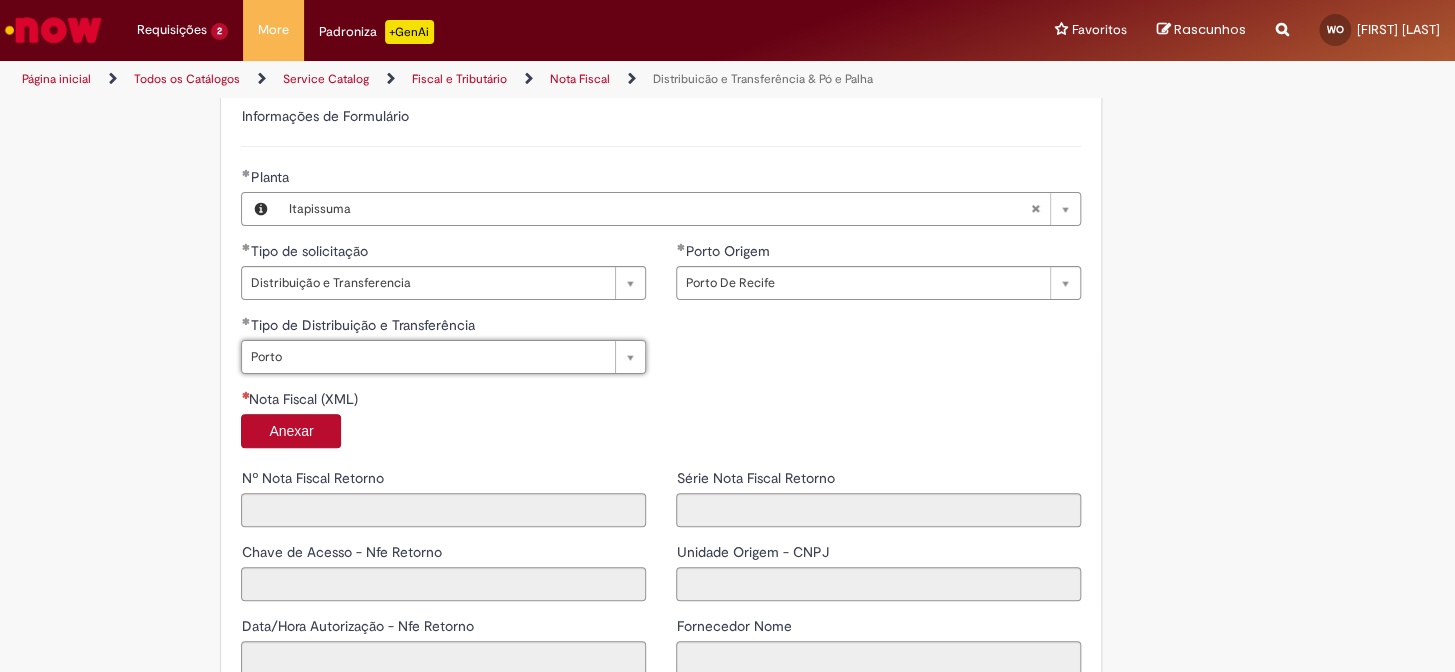 click on "Anexar" at bounding box center (661, 433) 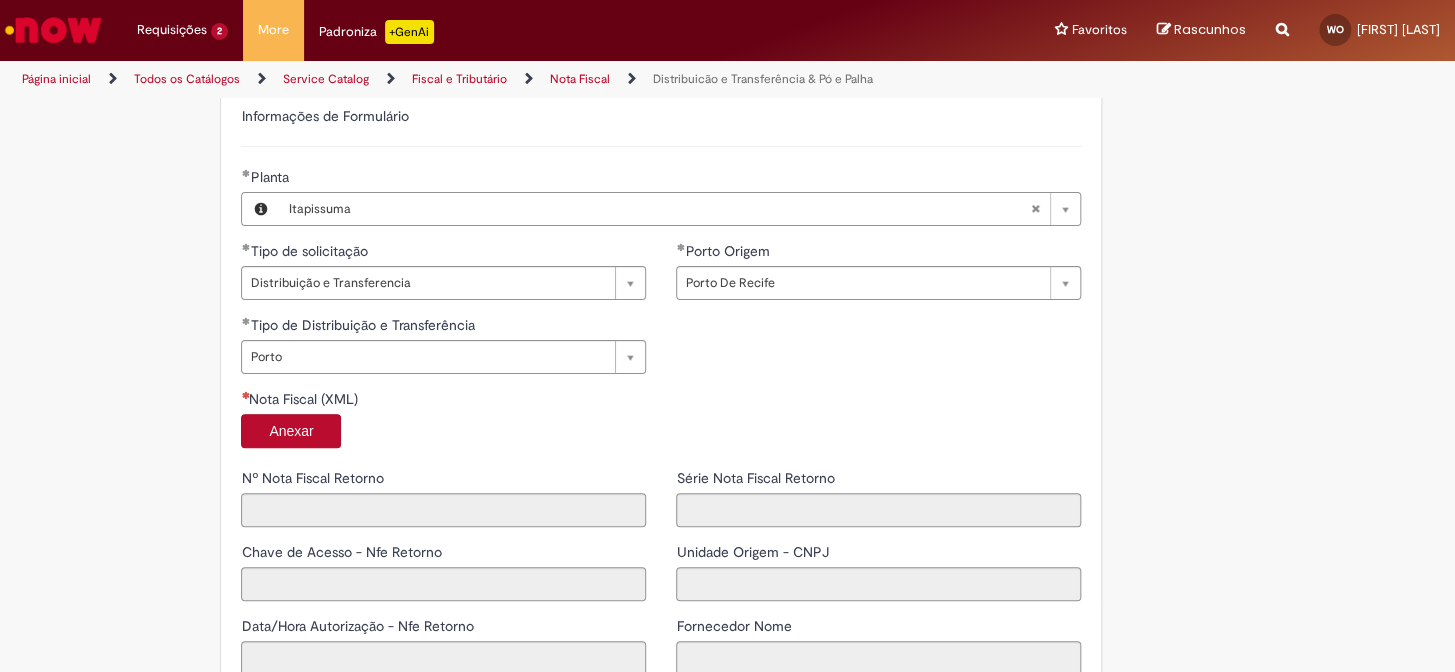 click on "Anexar" at bounding box center [291, 431] 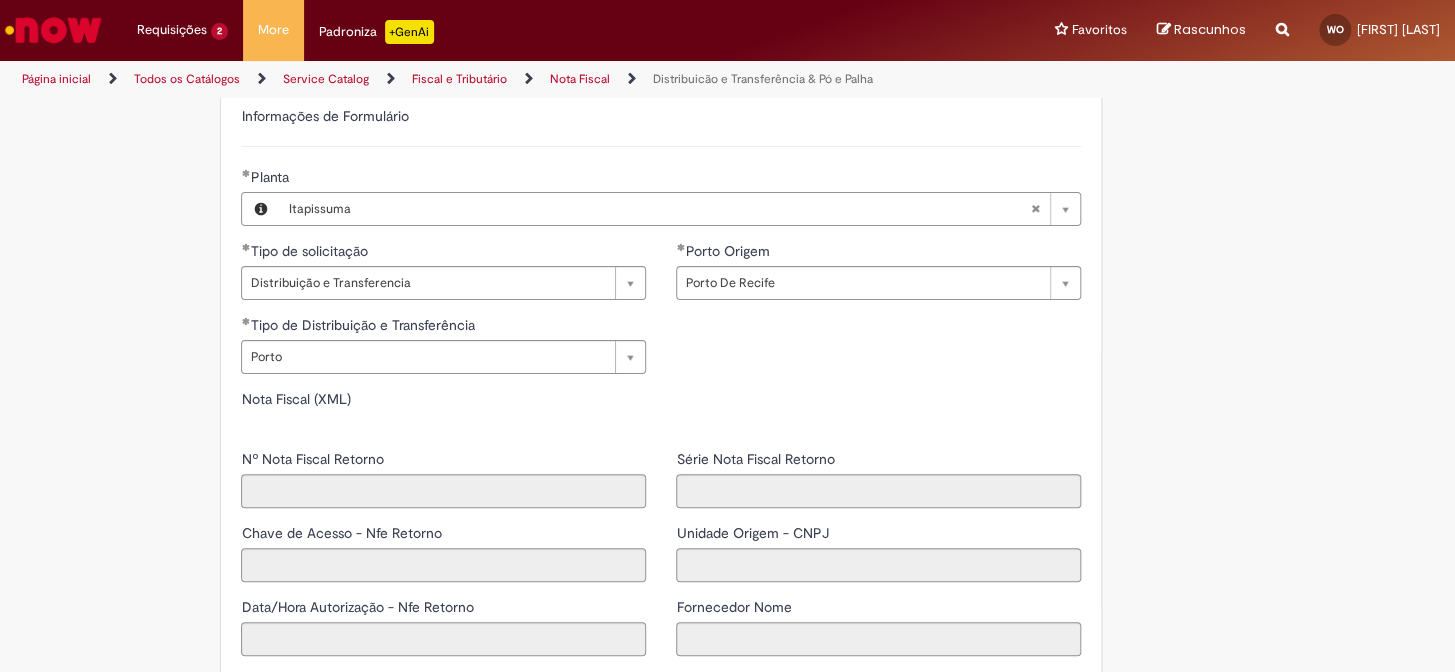 type on "*****" 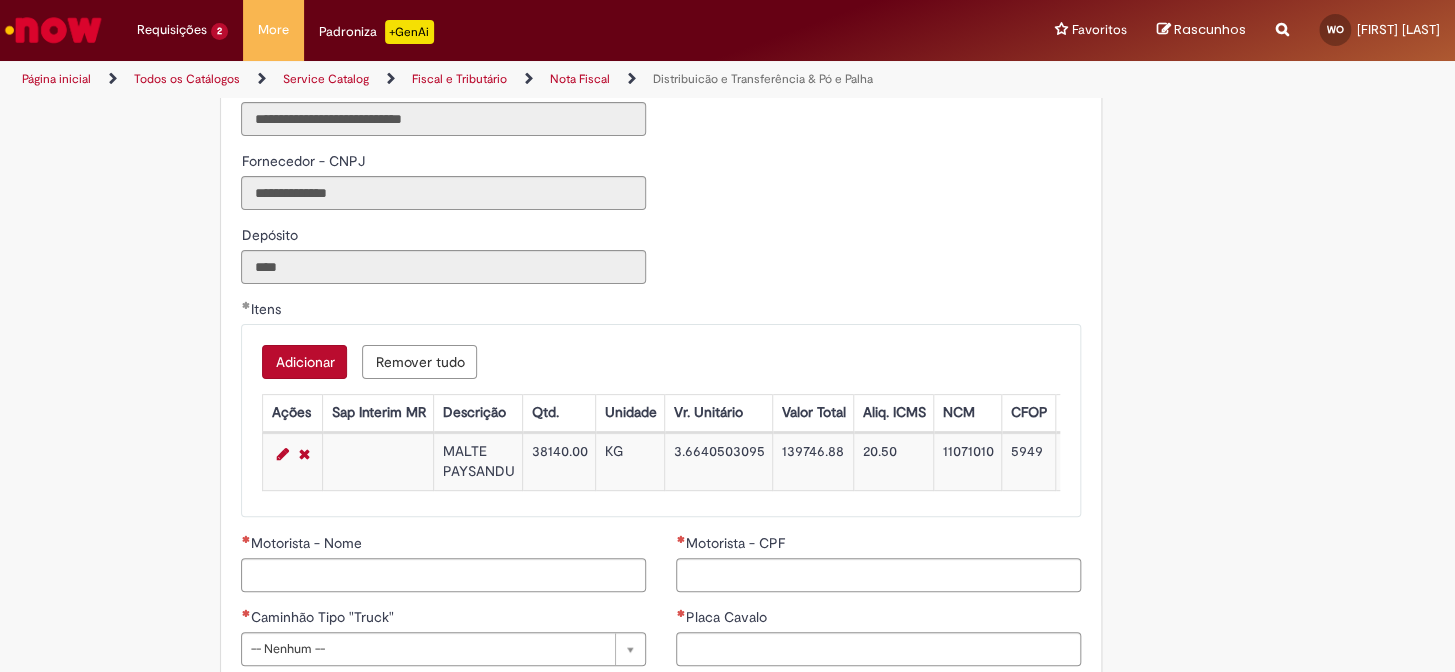 scroll, scrollTop: 2000, scrollLeft: 0, axis: vertical 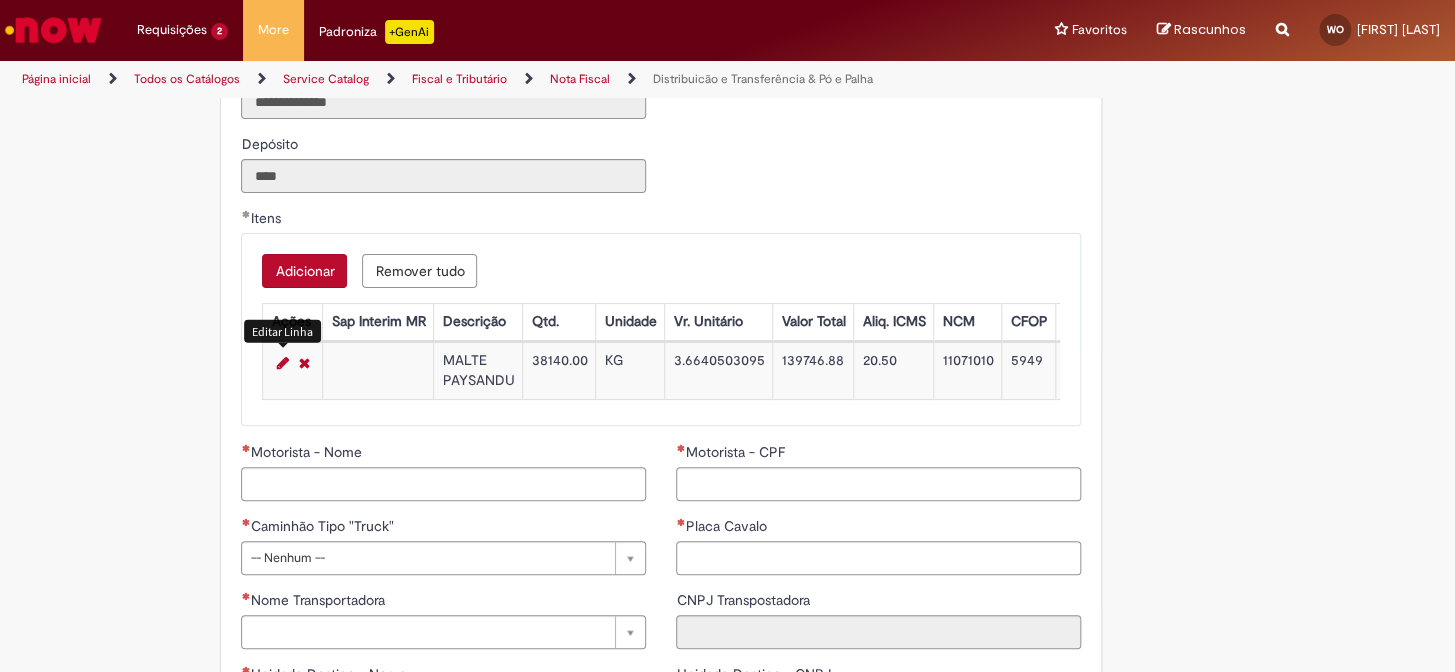 click at bounding box center [282, 363] 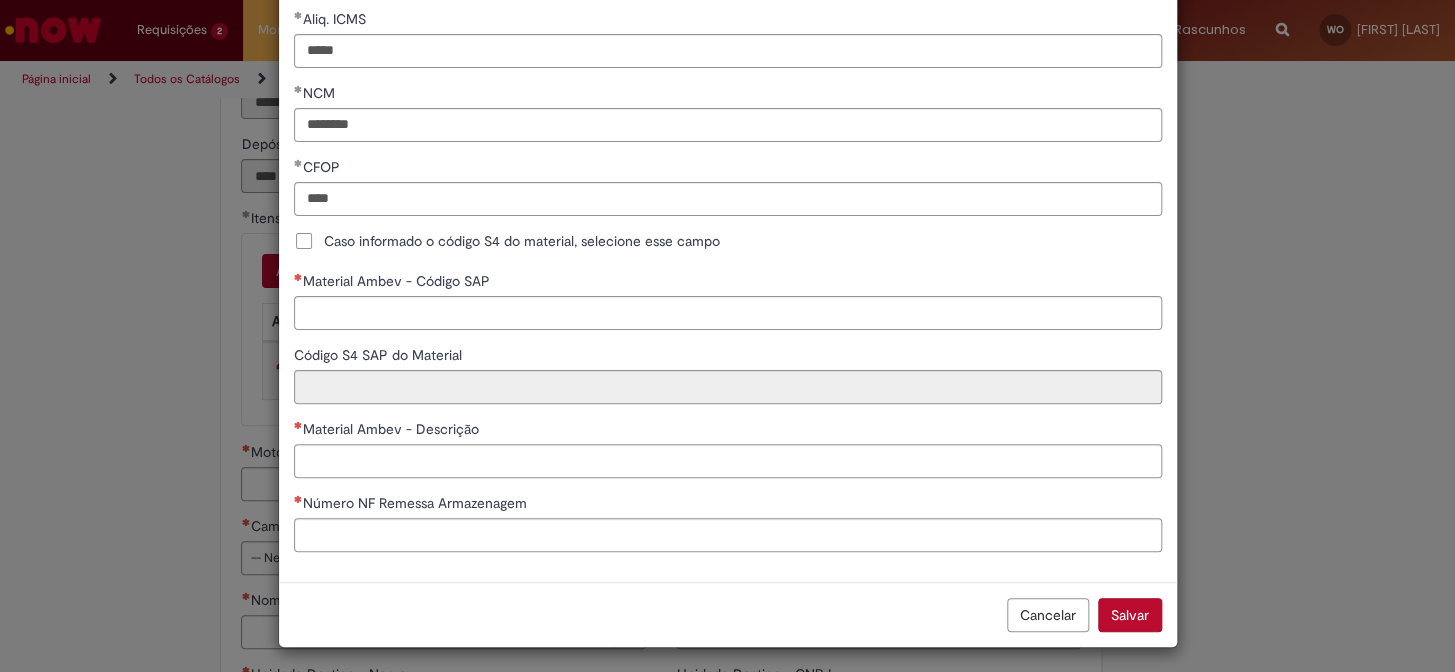 scroll, scrollTop: 469, scrollLeft: 0, axis: vertical 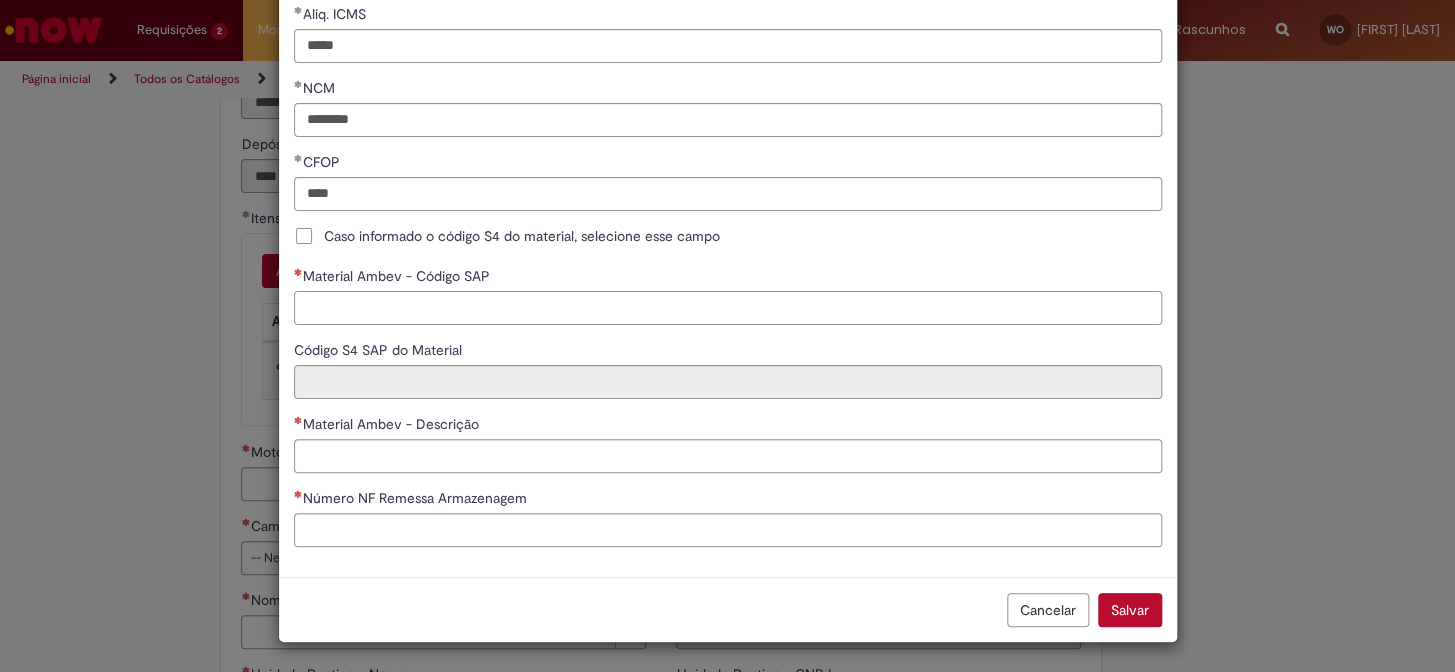 click on "Material Ambev - Código SAP" at bounding box center (728, 308) 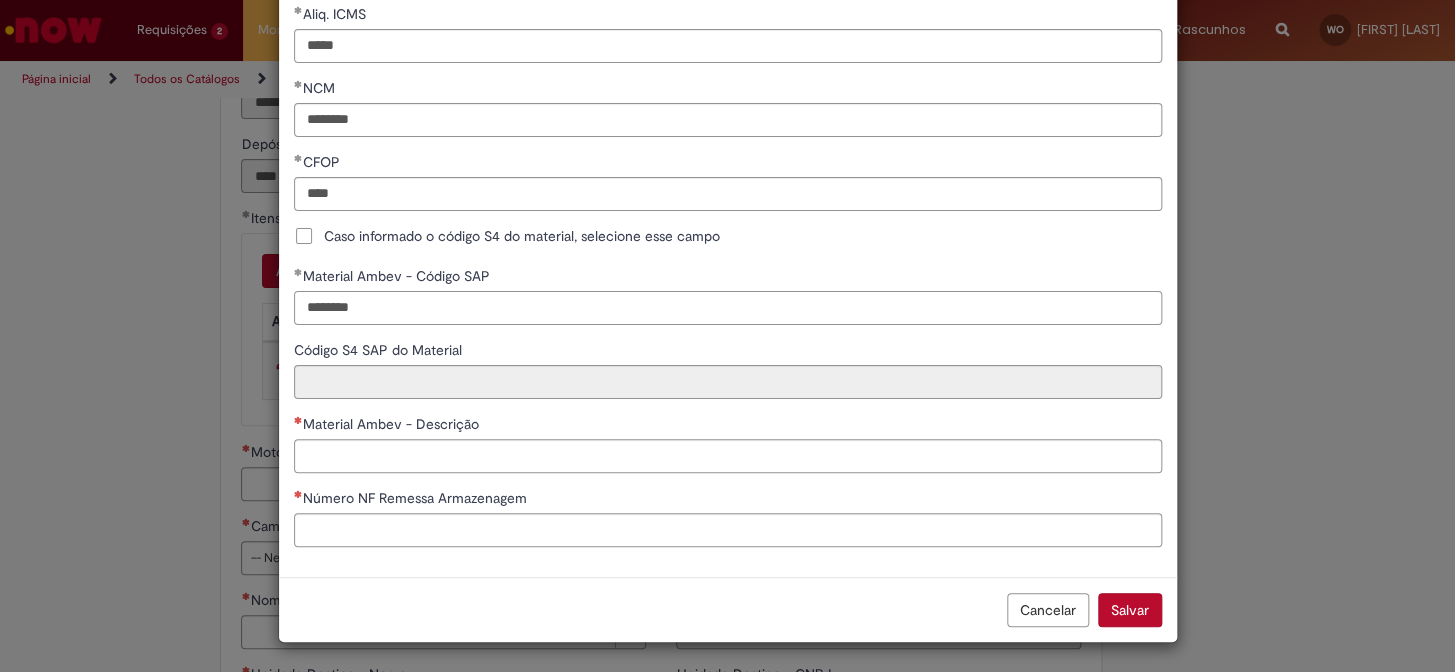 type on "********" 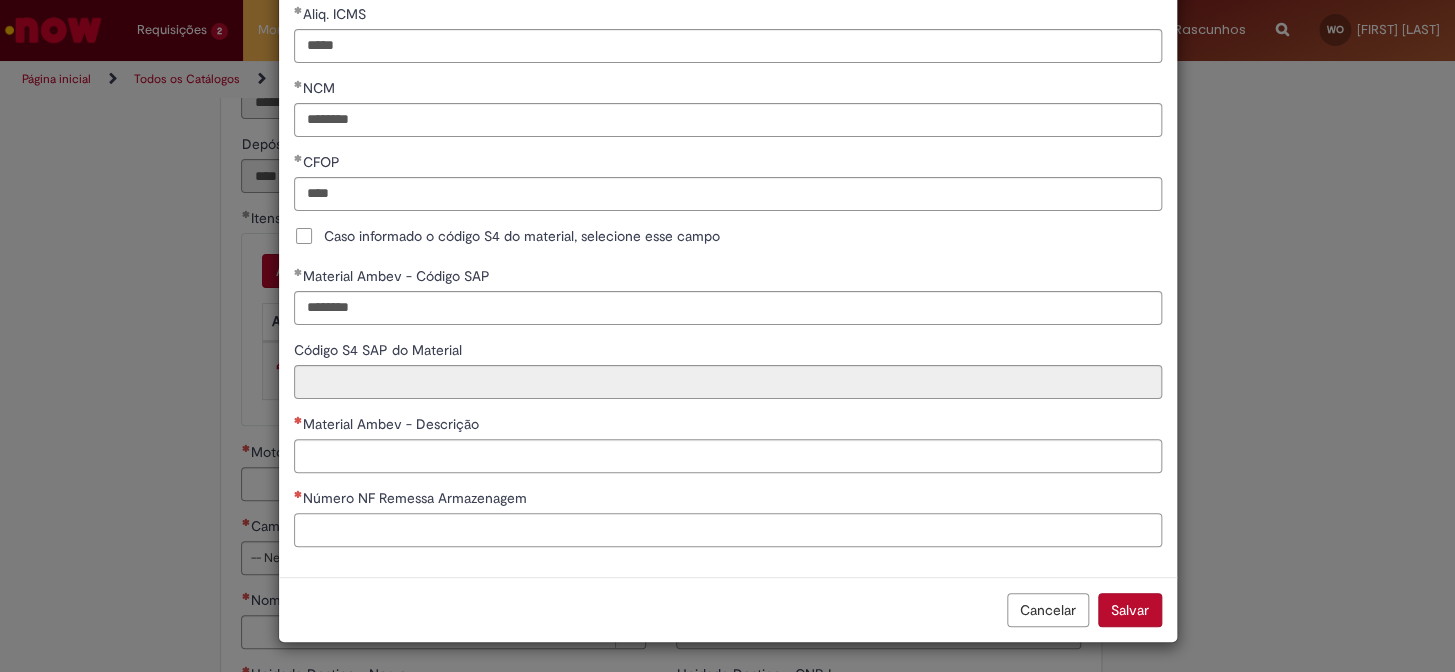 click on "Número NF Remessa Armazenagem" at bounding box center (728, 530) 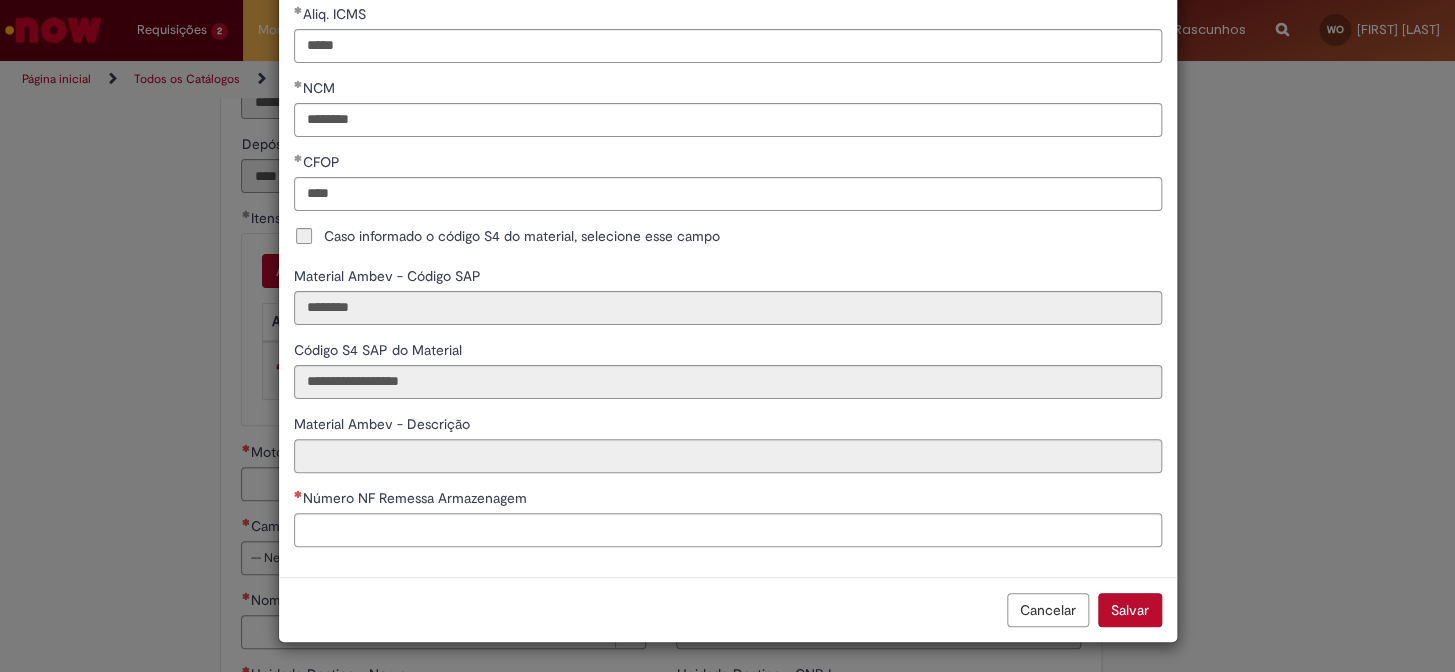 type on "**********" 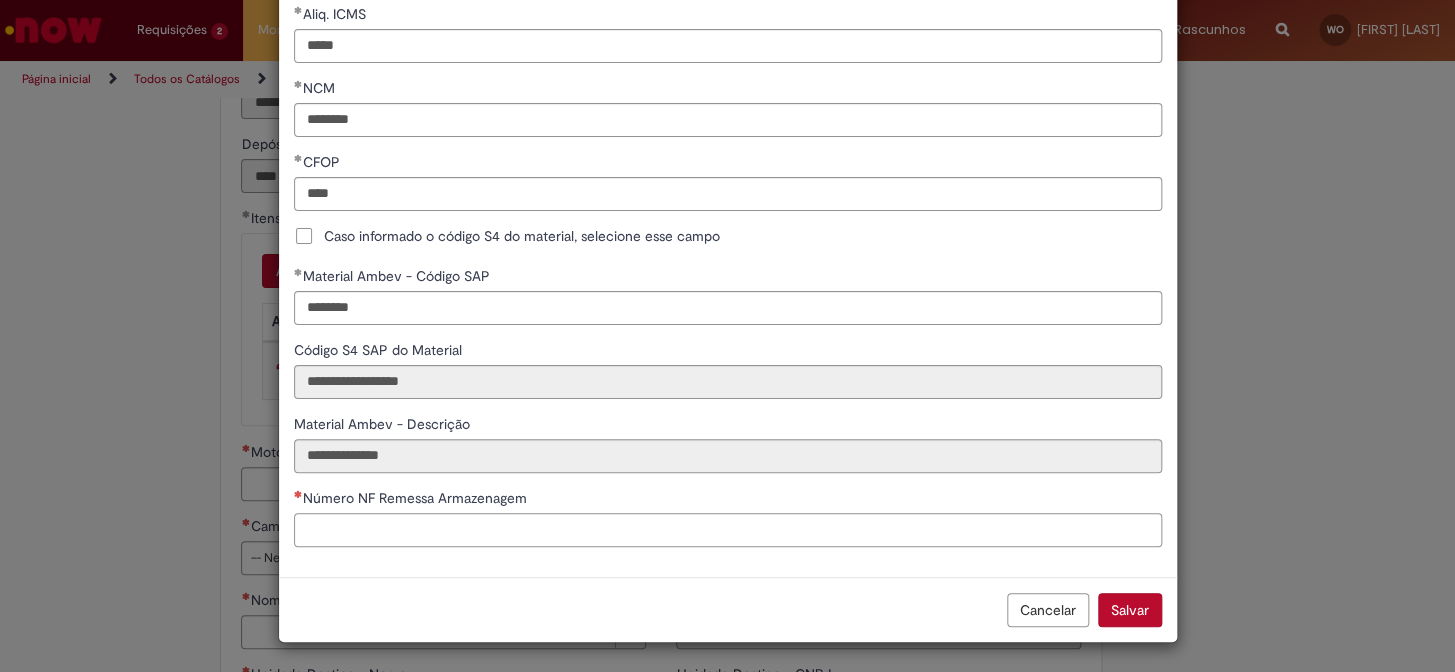 paste on "******" 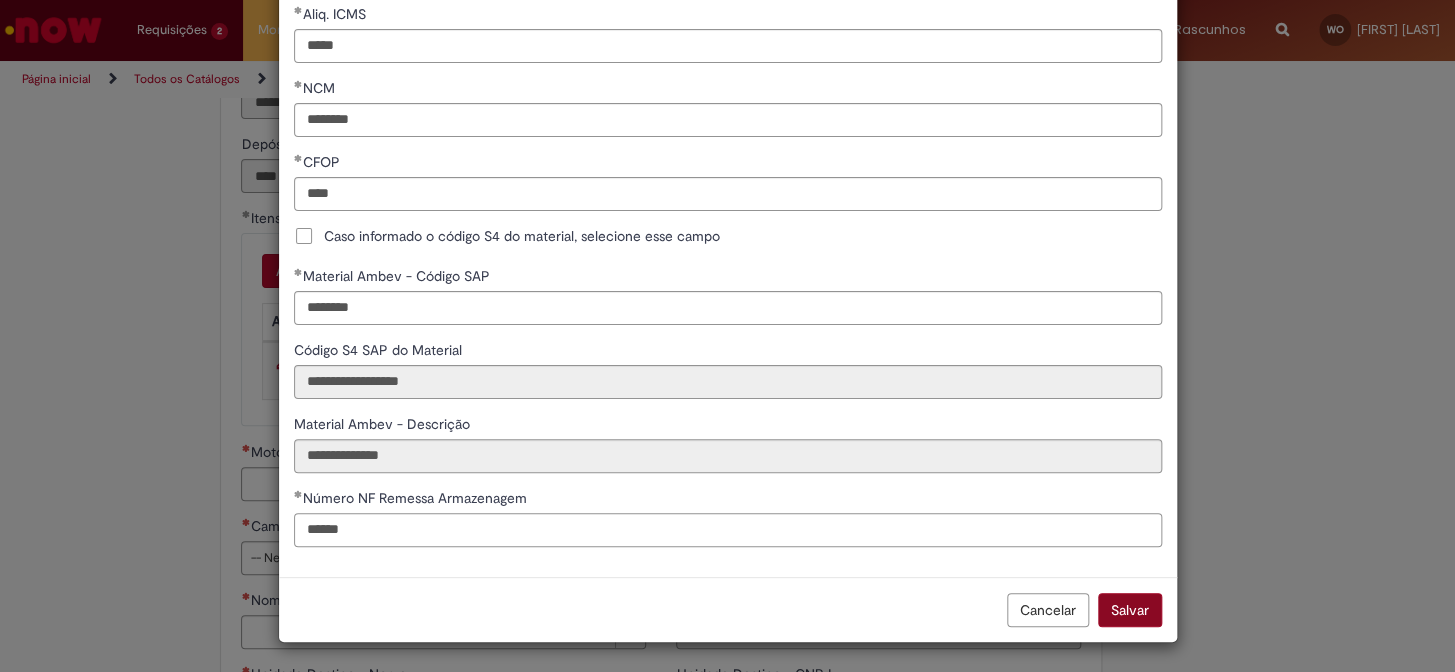 type on "******" 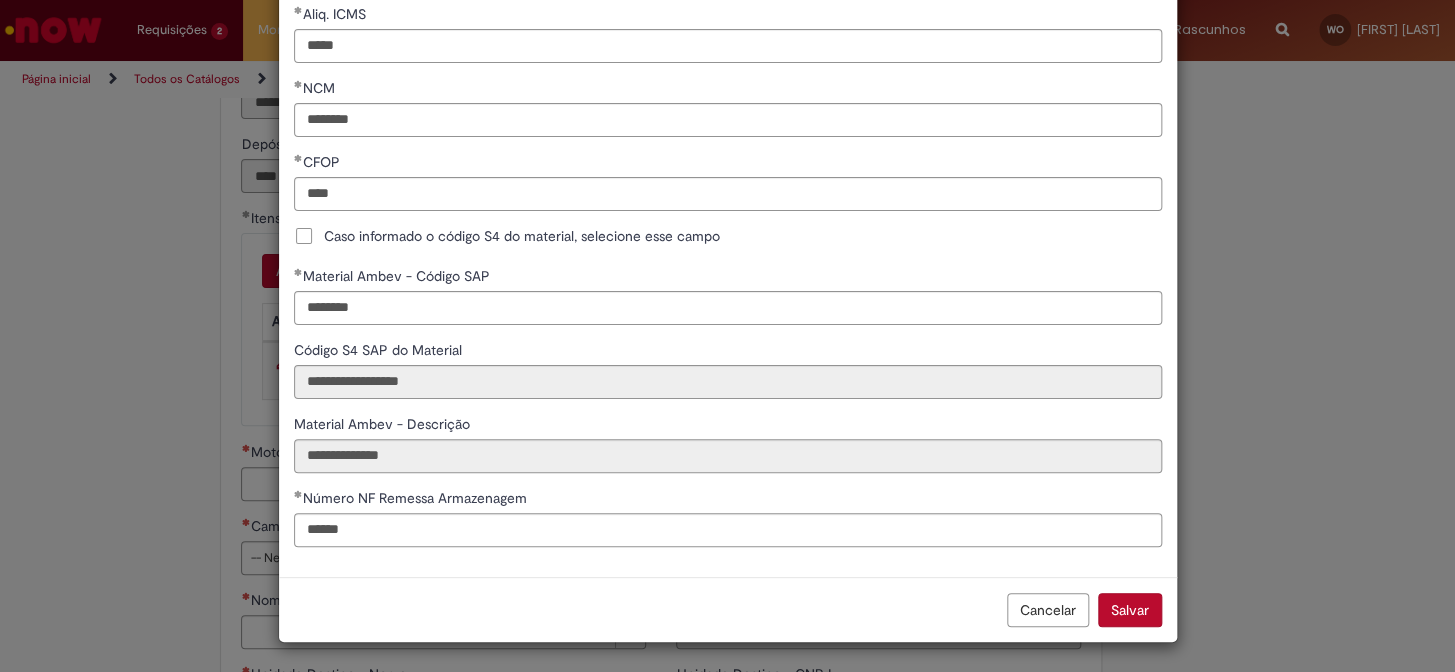 click on "Salvar" at bounding box center (1130, 610) 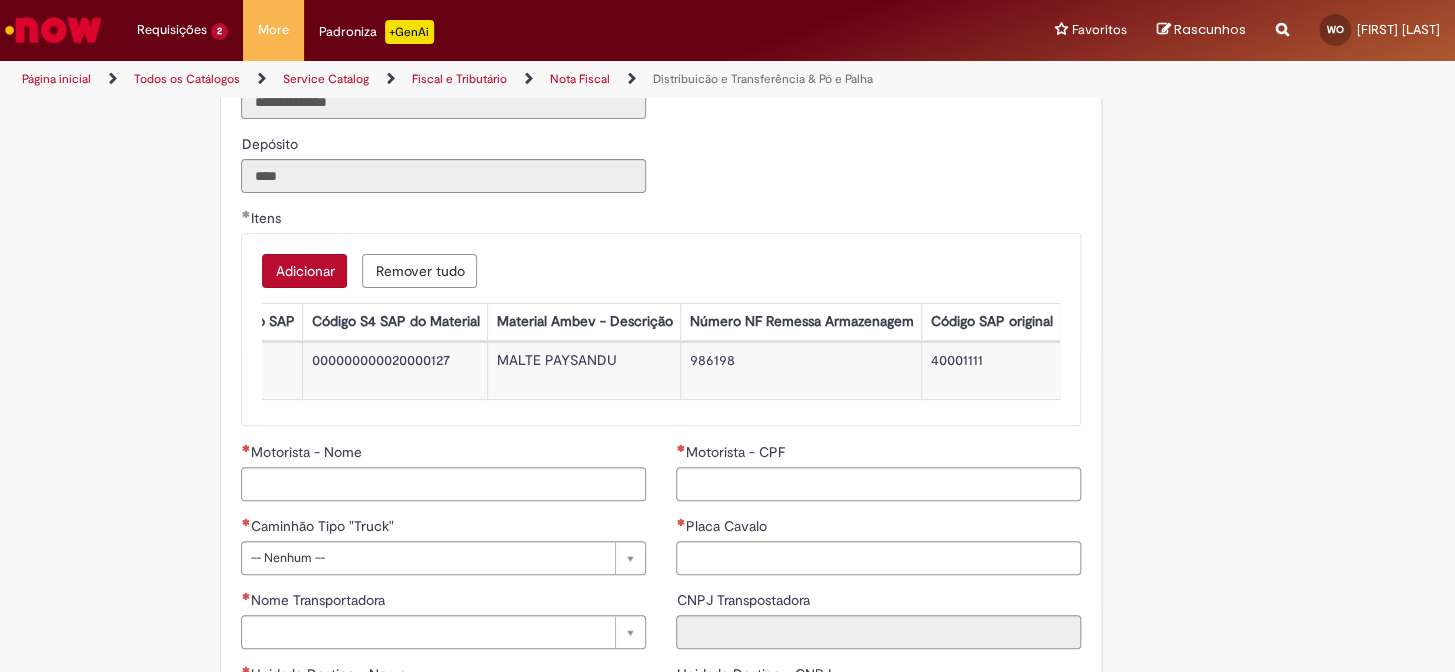 scroll, scrollTop: 0, scrollLeft: 0, axis: both 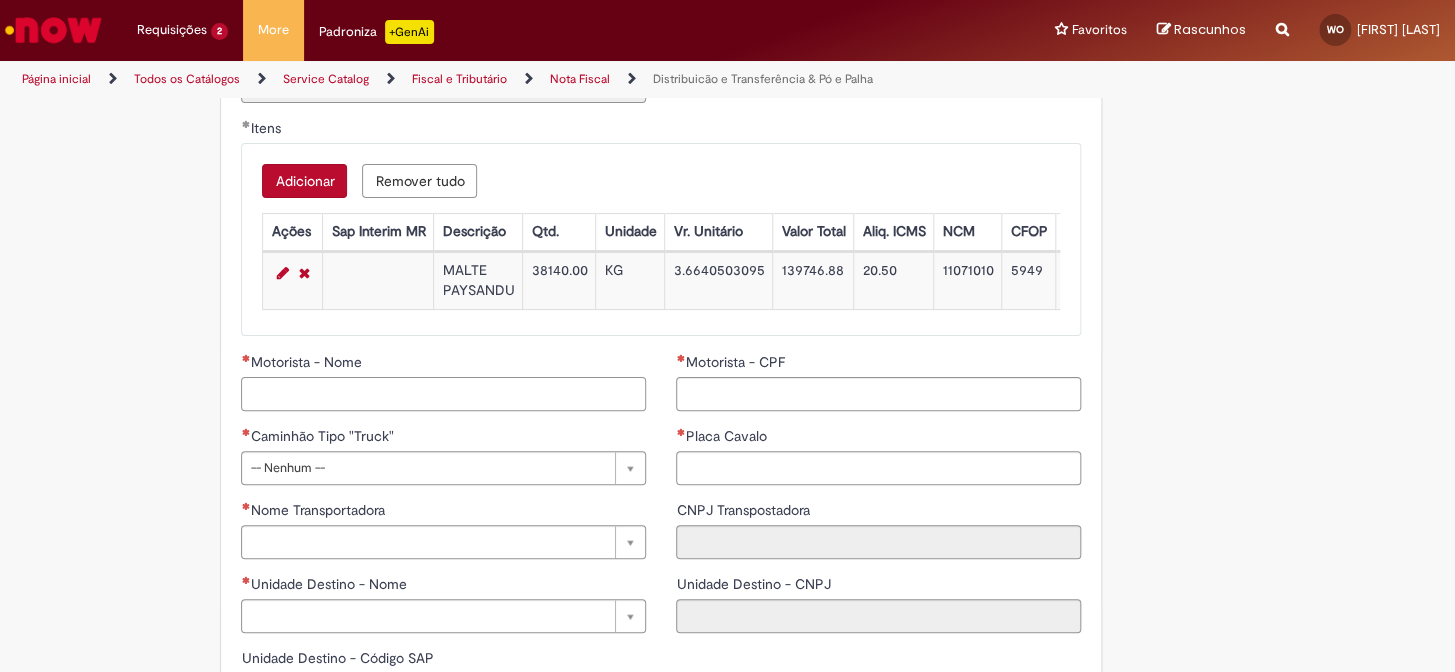 click on "Motorista - Nome" at bounding box center [443, 394] 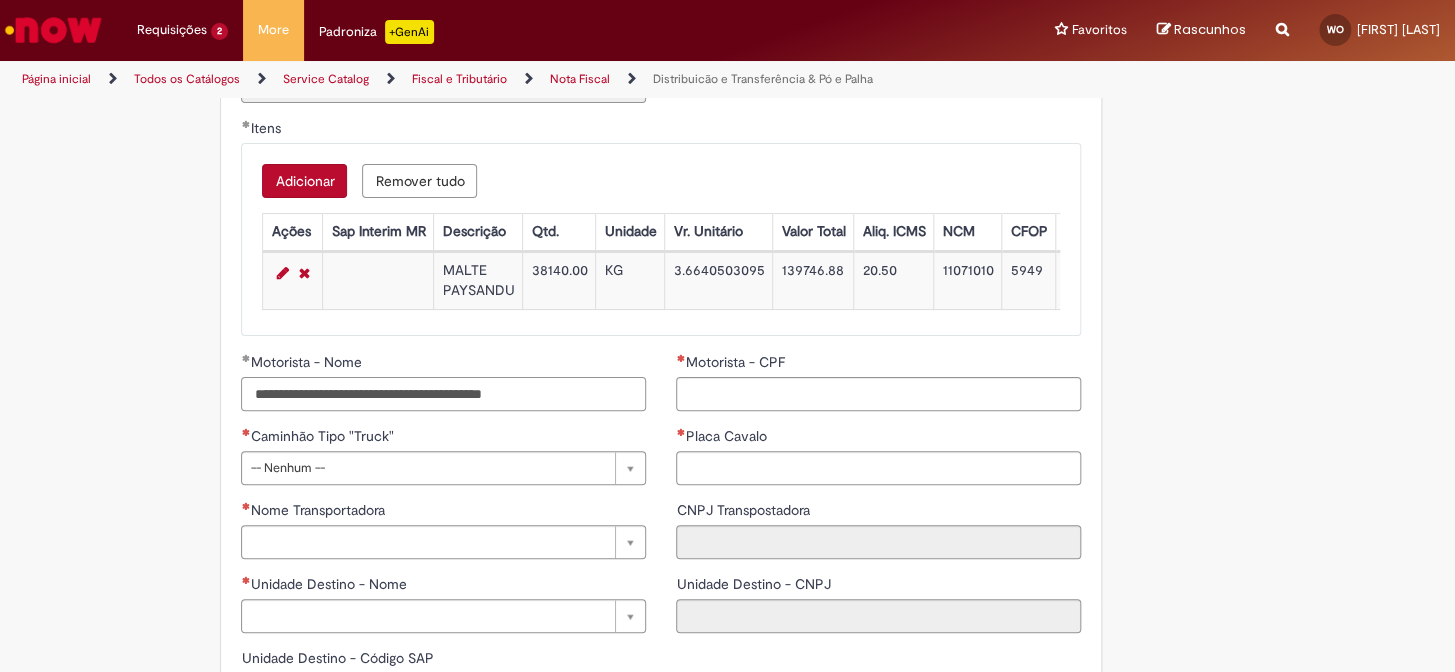 click on "**********" at bounding box center (443, 394) 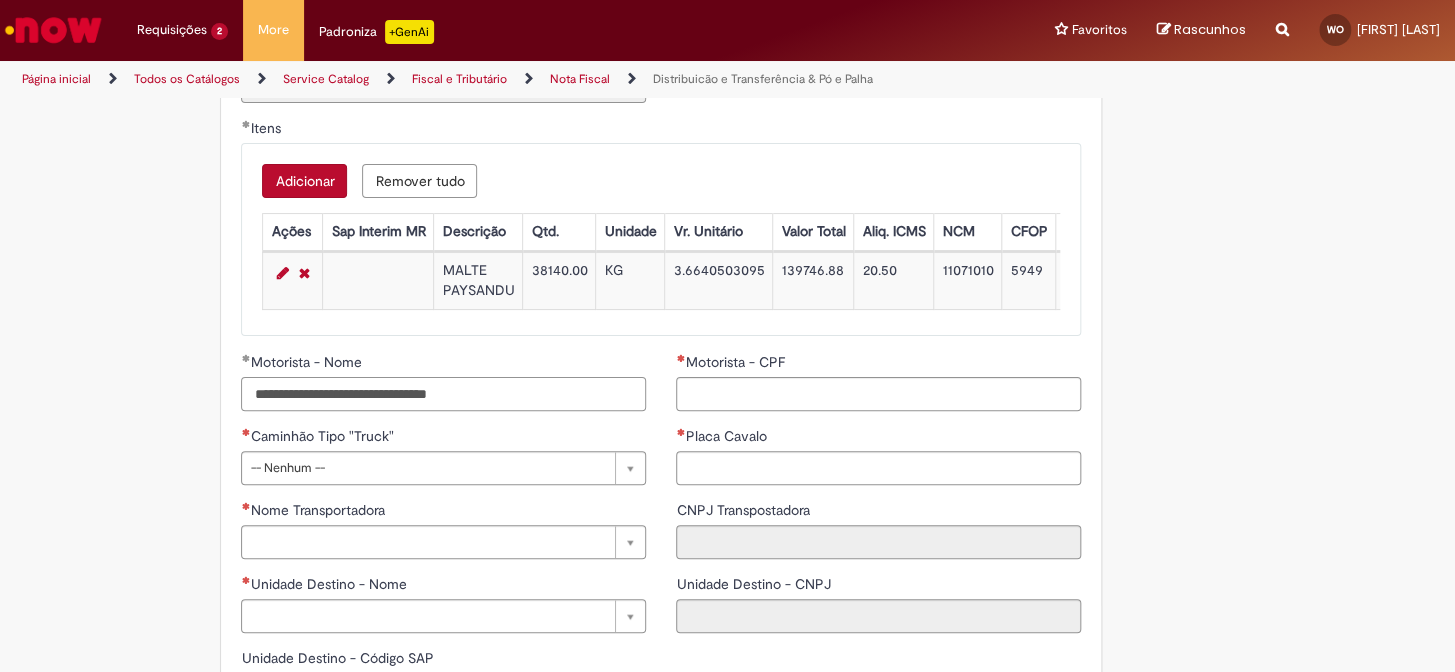 type on "**********" 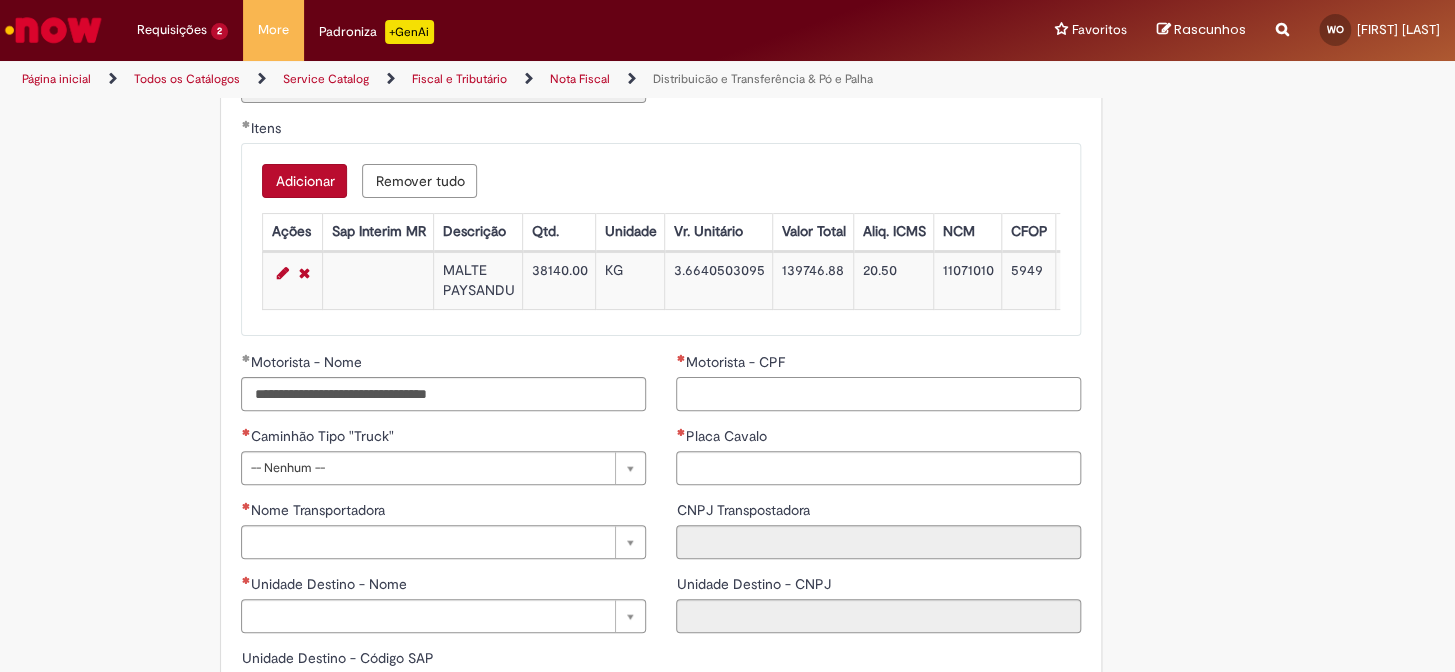 click on "Motorista - CPF" at bounding box center (878, 394) 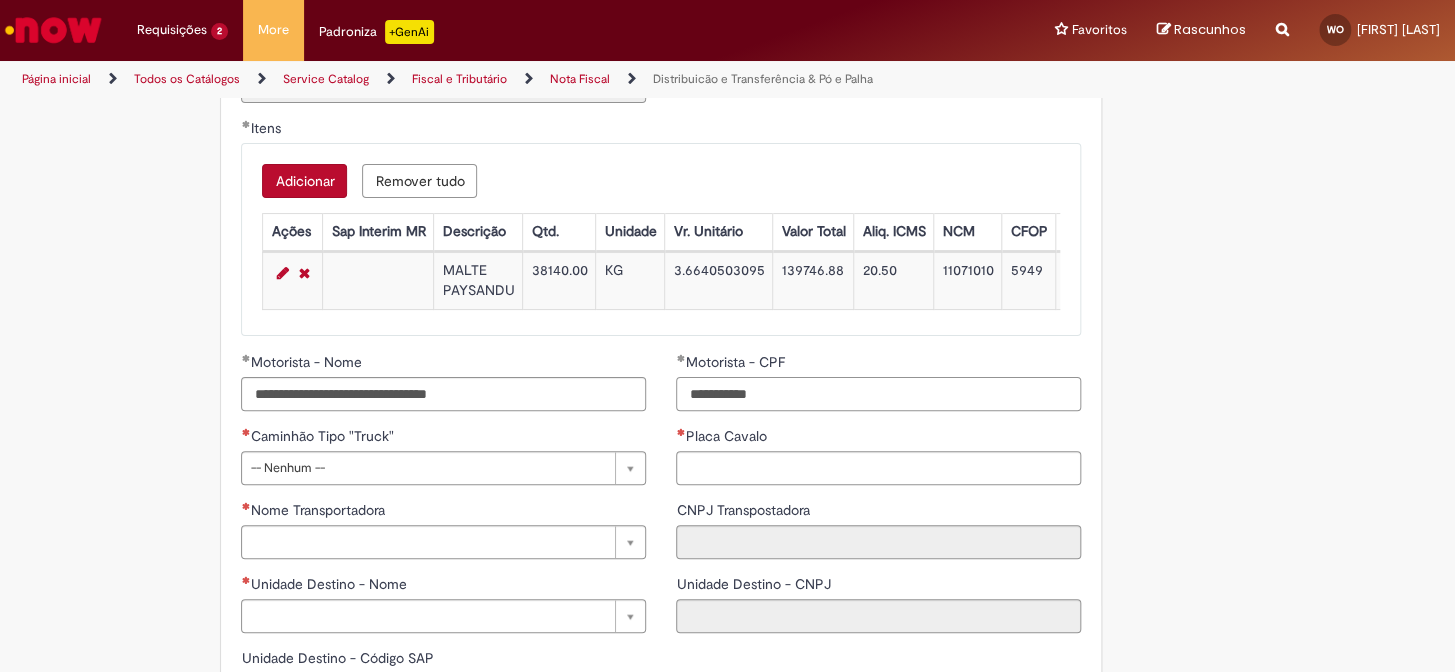 type on "**********" 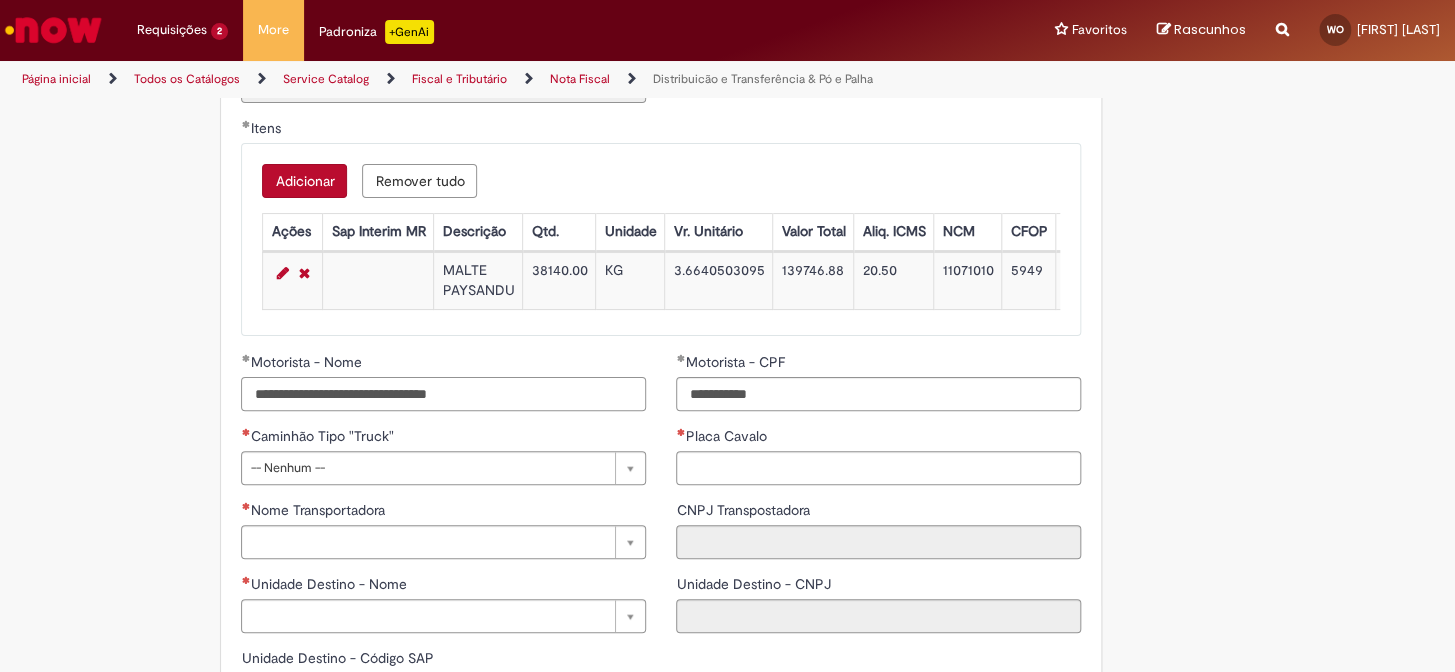 drag, startPoint x: 573, startPoint y: 408, endPoint x: 499, endPoint y: 421, distance: 75.13322 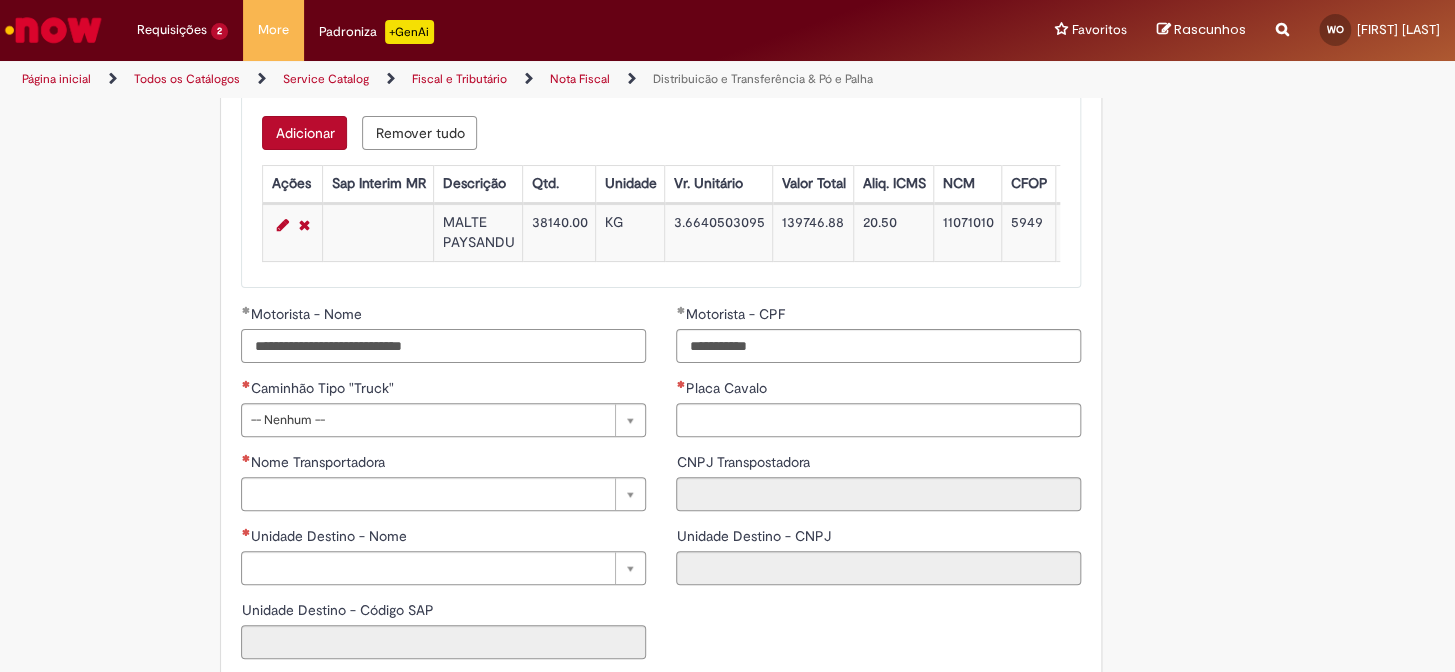 scroll, scrollTop: 2181, scrollLeft: 0, axis: vertical 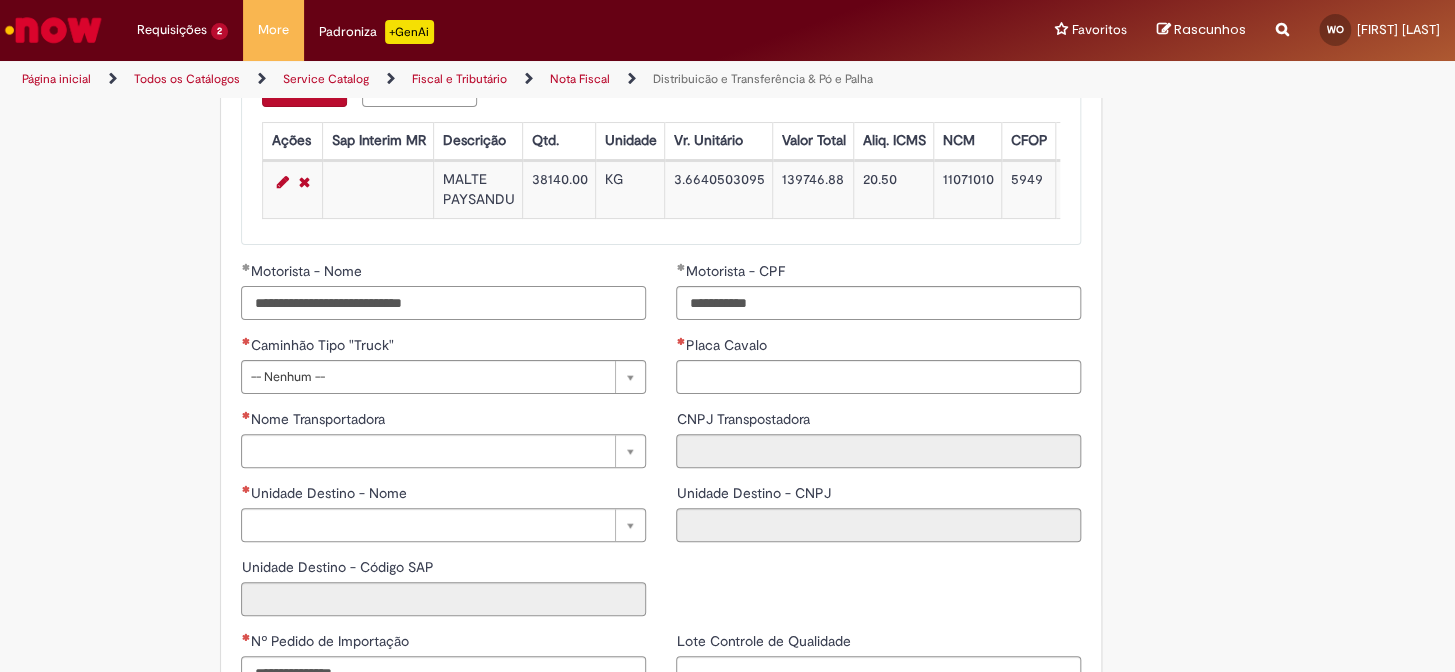 type on "**********" 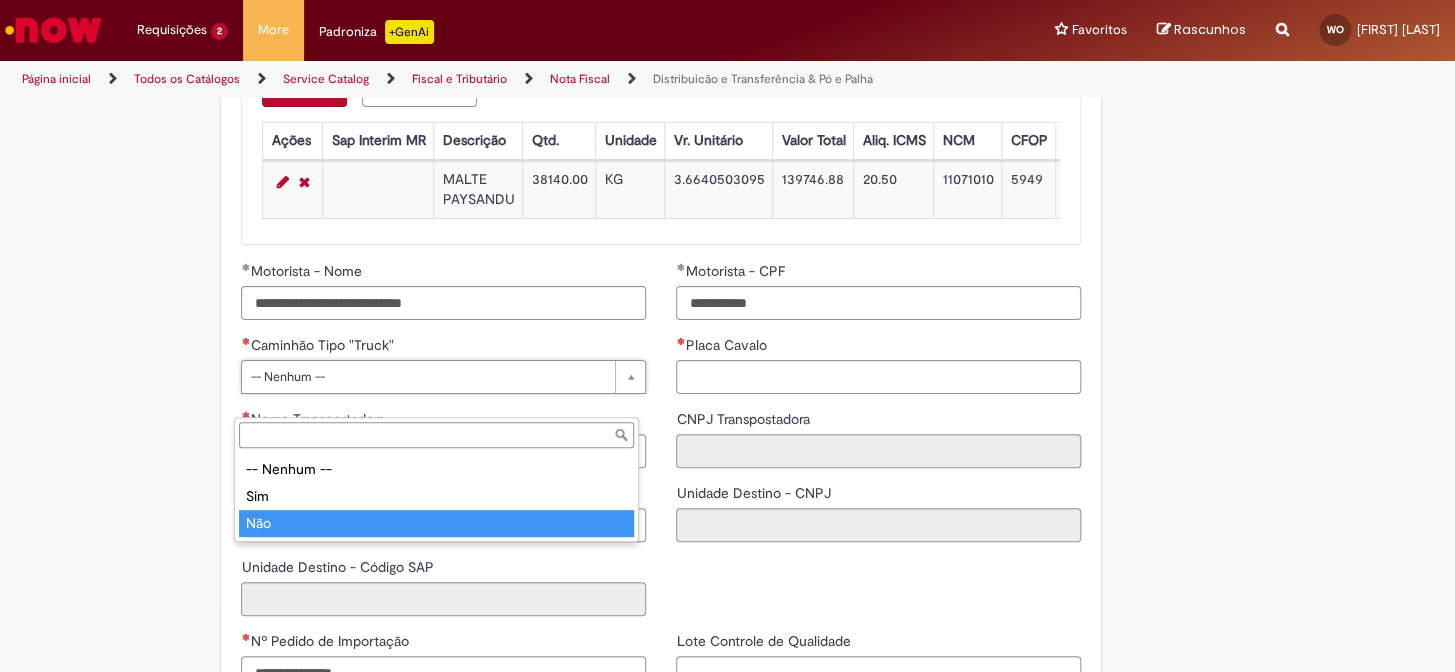 type on "***" 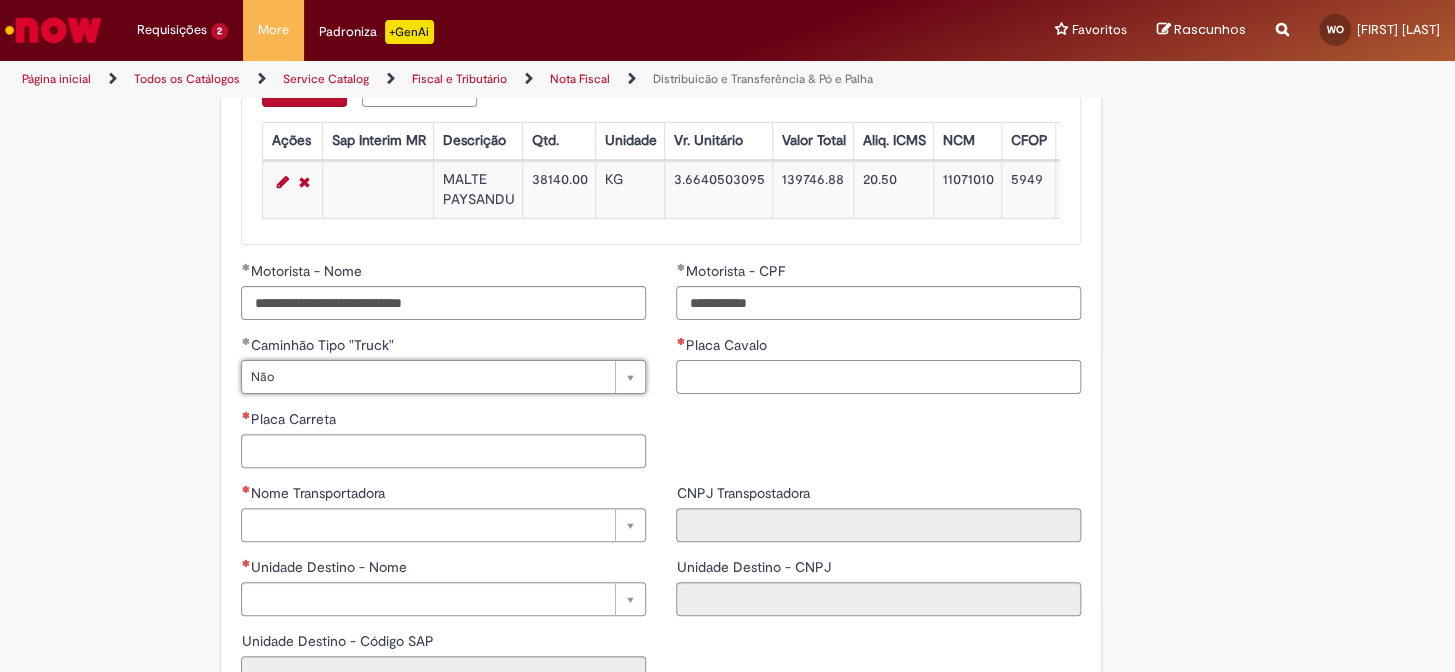 click on "Placa Cavalo" at bounding box center [878, 377] 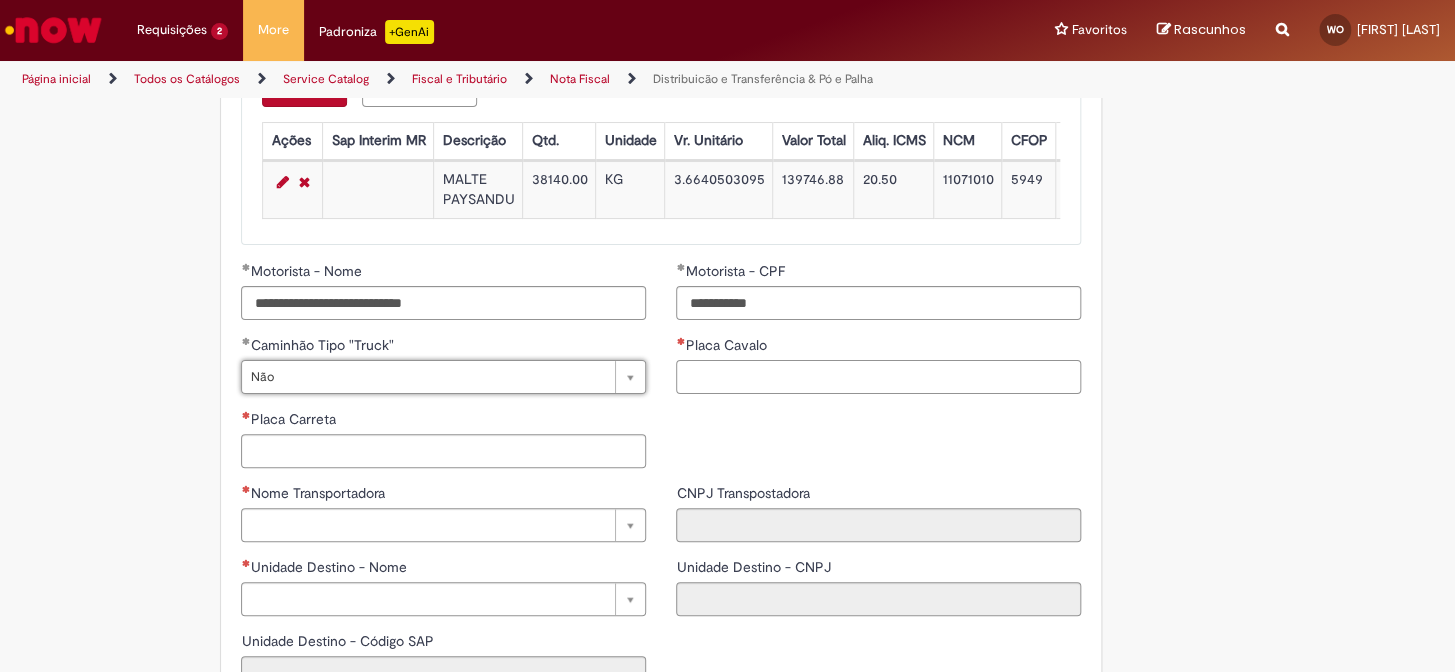 paste on "*******" 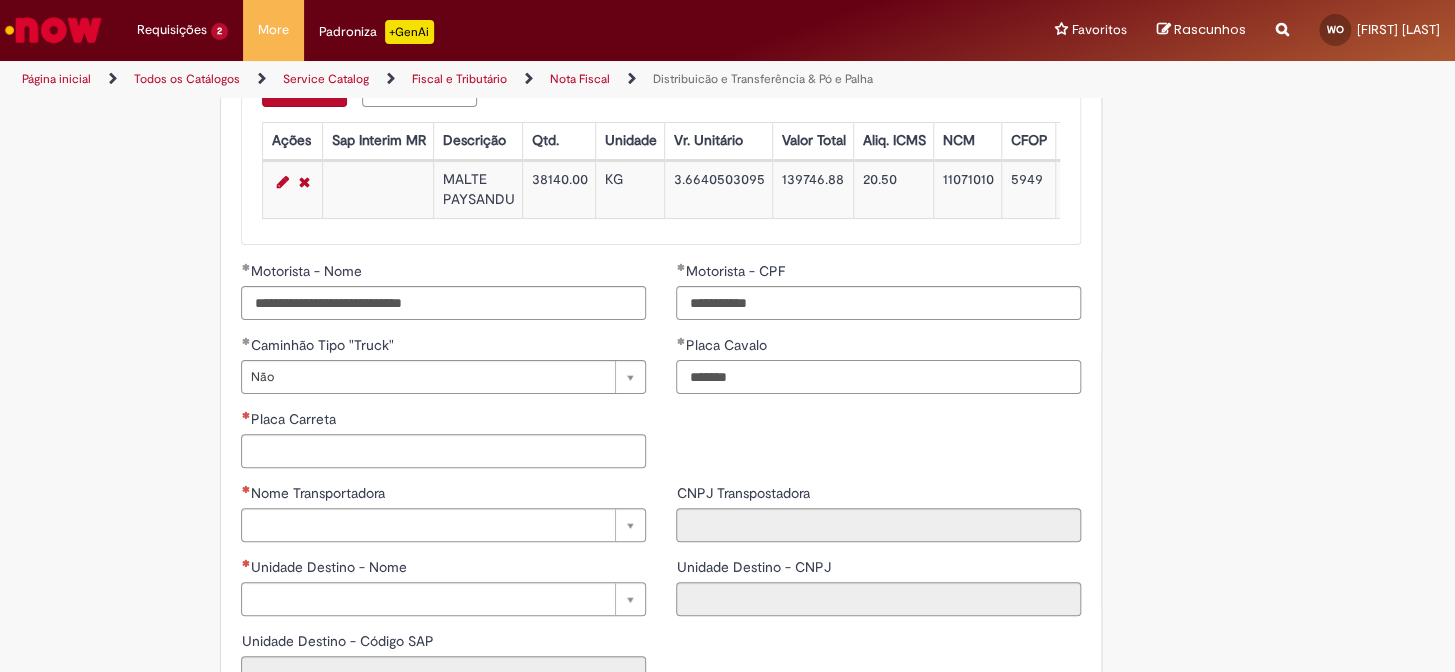 type on "*******" 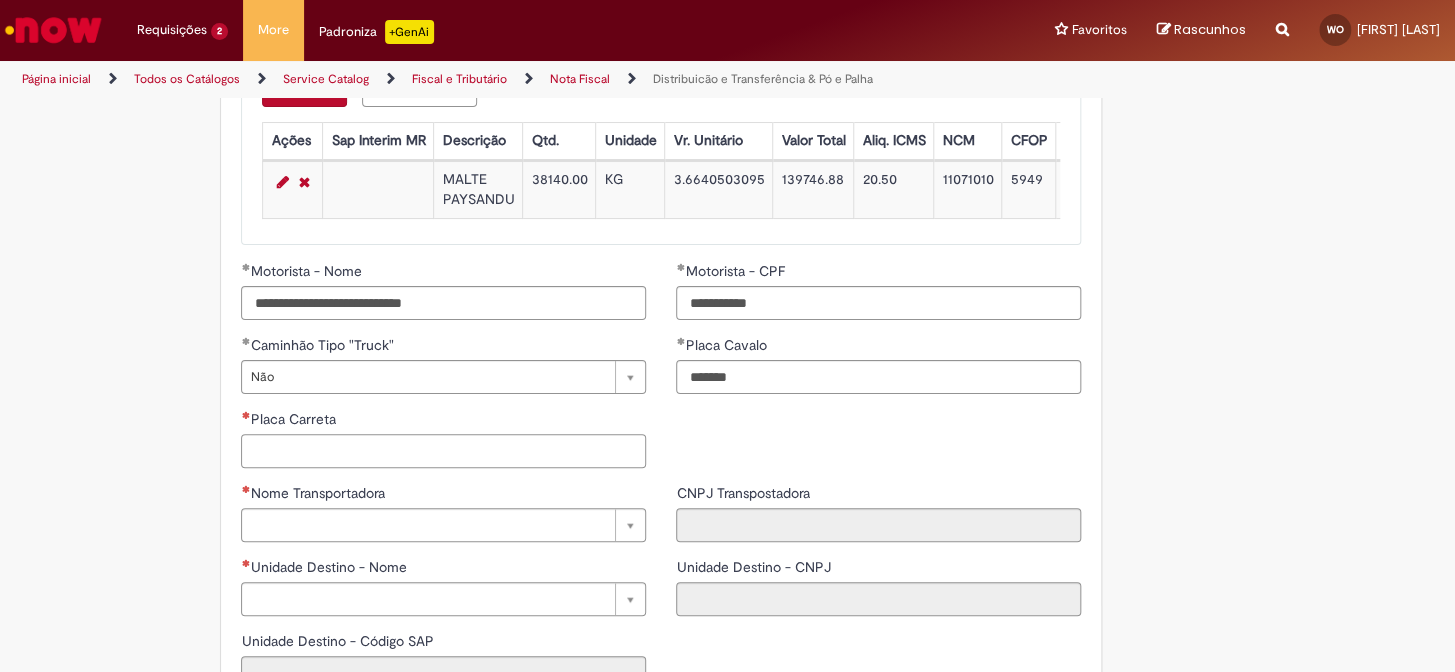 click on "Placa Carreta" at bounding box center [443, 451] 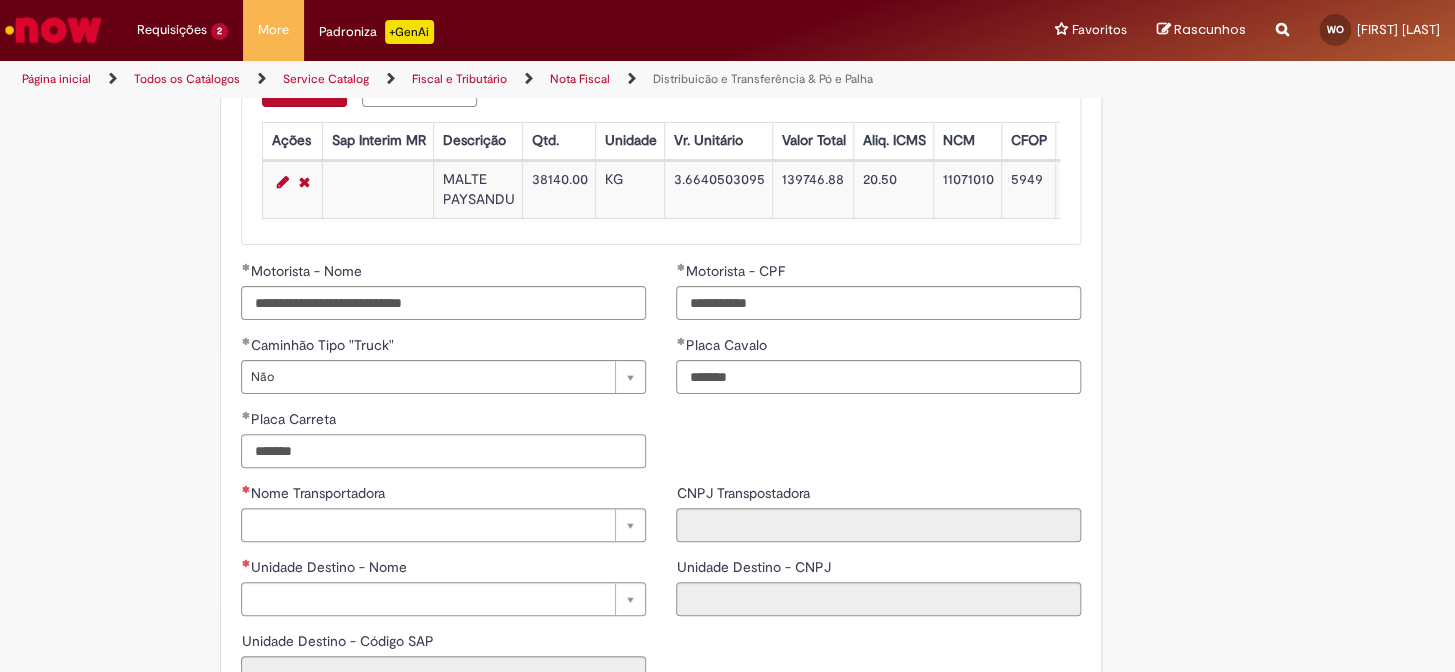 scroll, scrollTop: 2272, scrollLeft: 0, axis: vertical 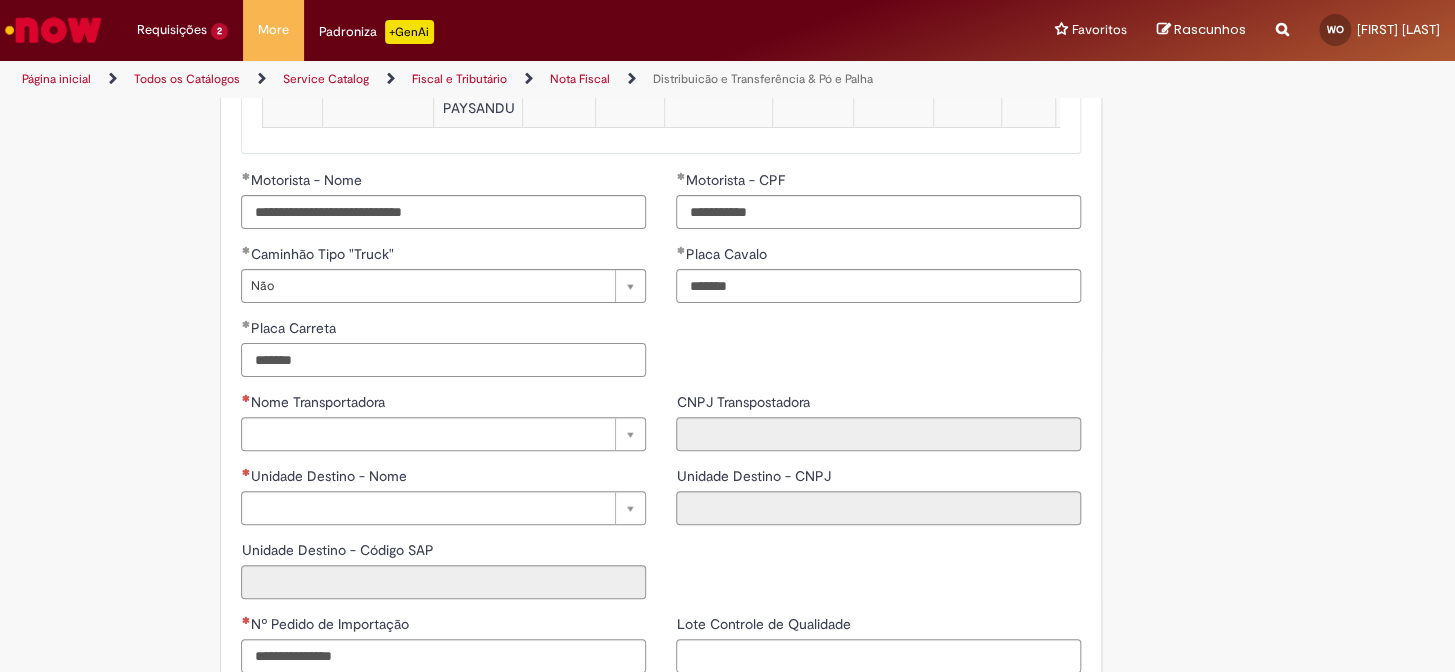 type on "*******" 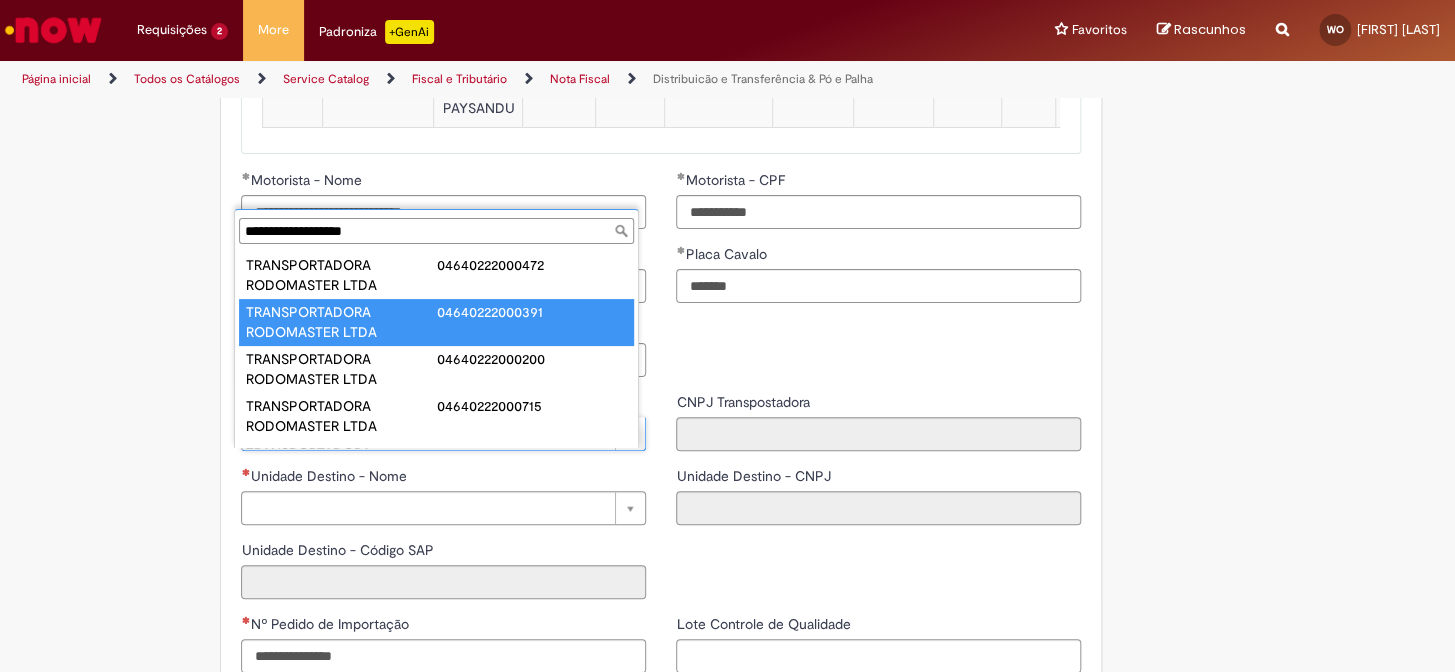 scroll, scrollTop: 90, scrollLeft: 0, axis: vertical 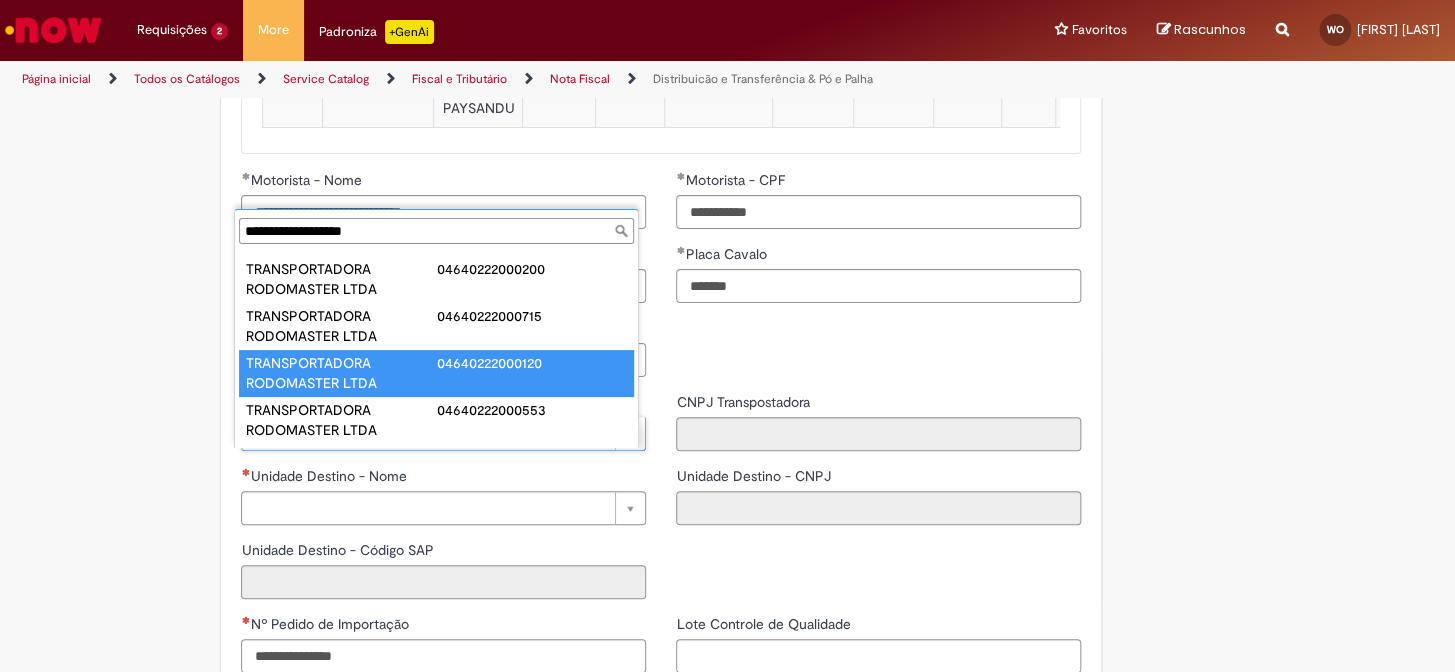 type on "**********" 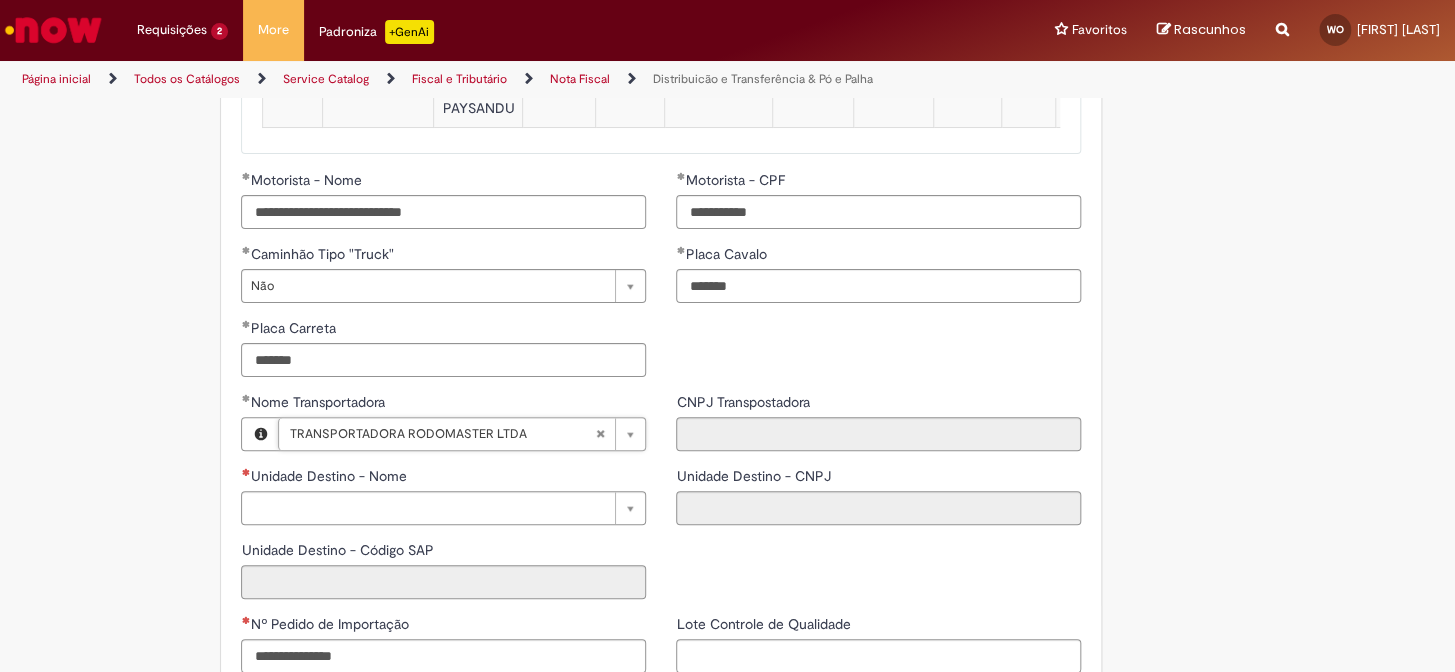 type on "**********" 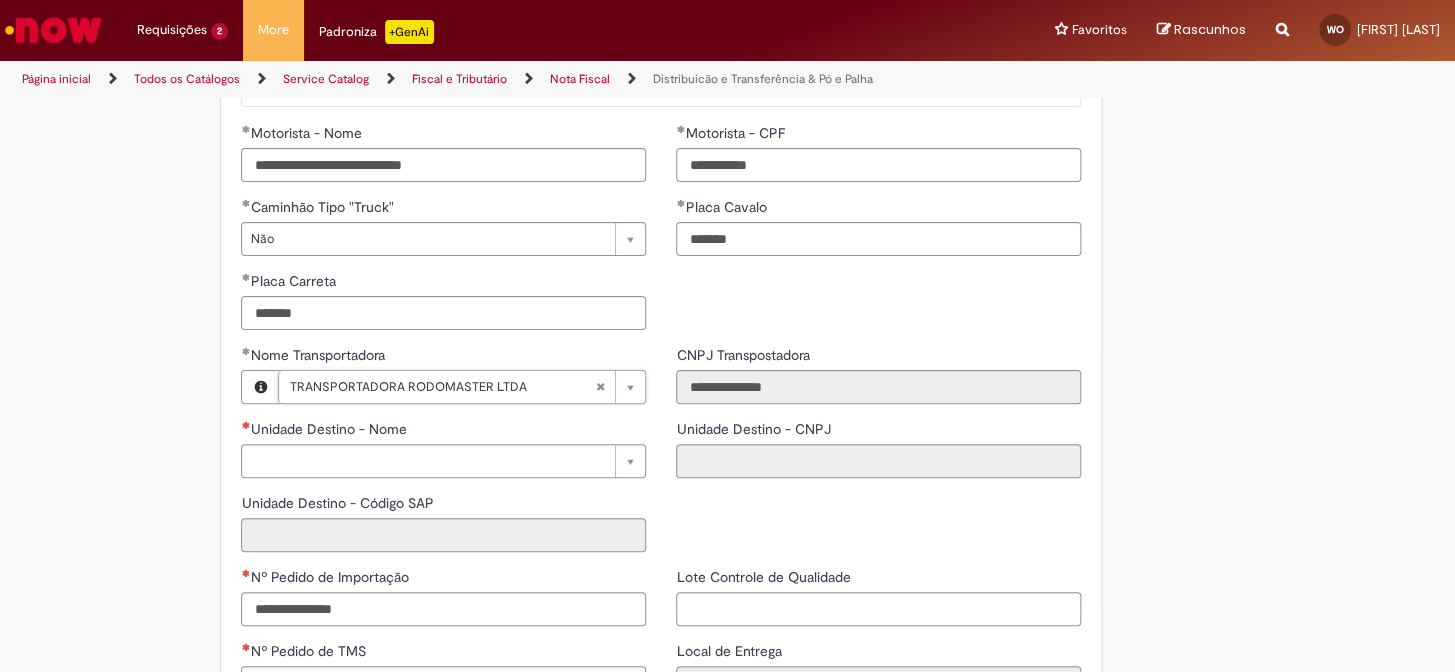 scroll, scrollTop: 2363, scrollLeft: 0, axis: vertical 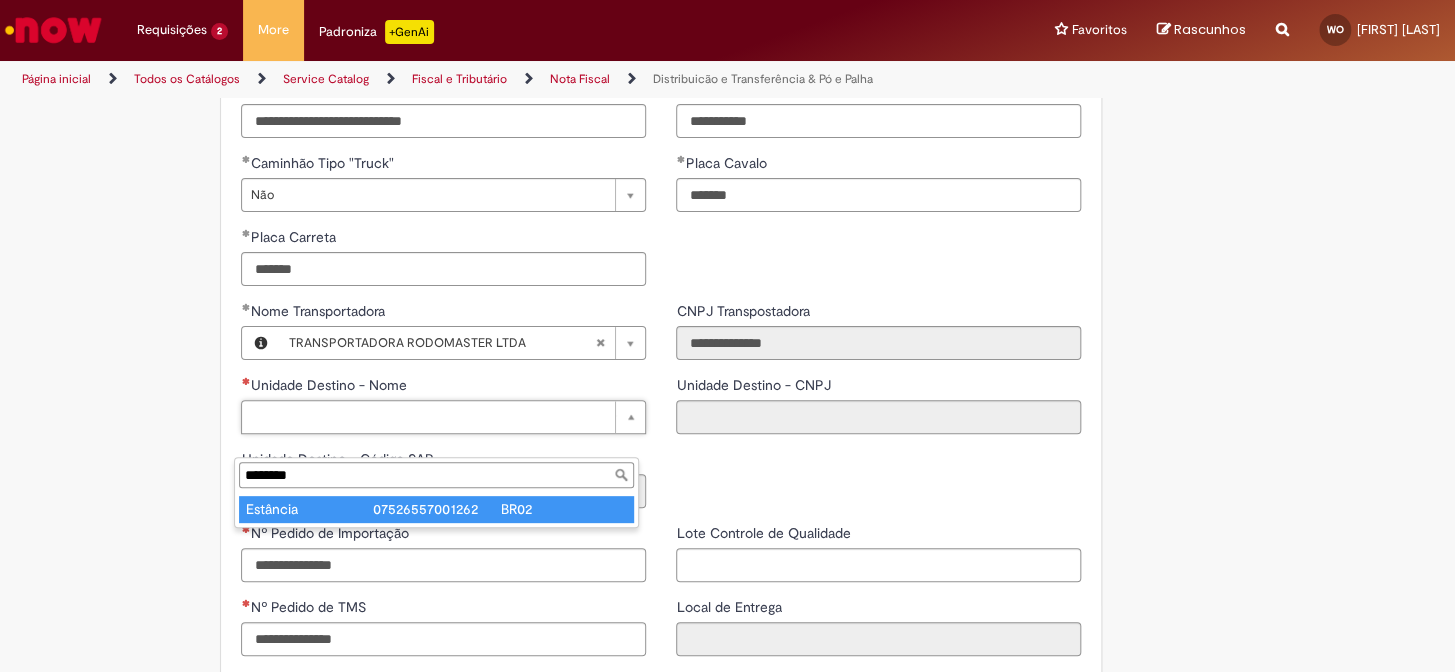 type on "********" 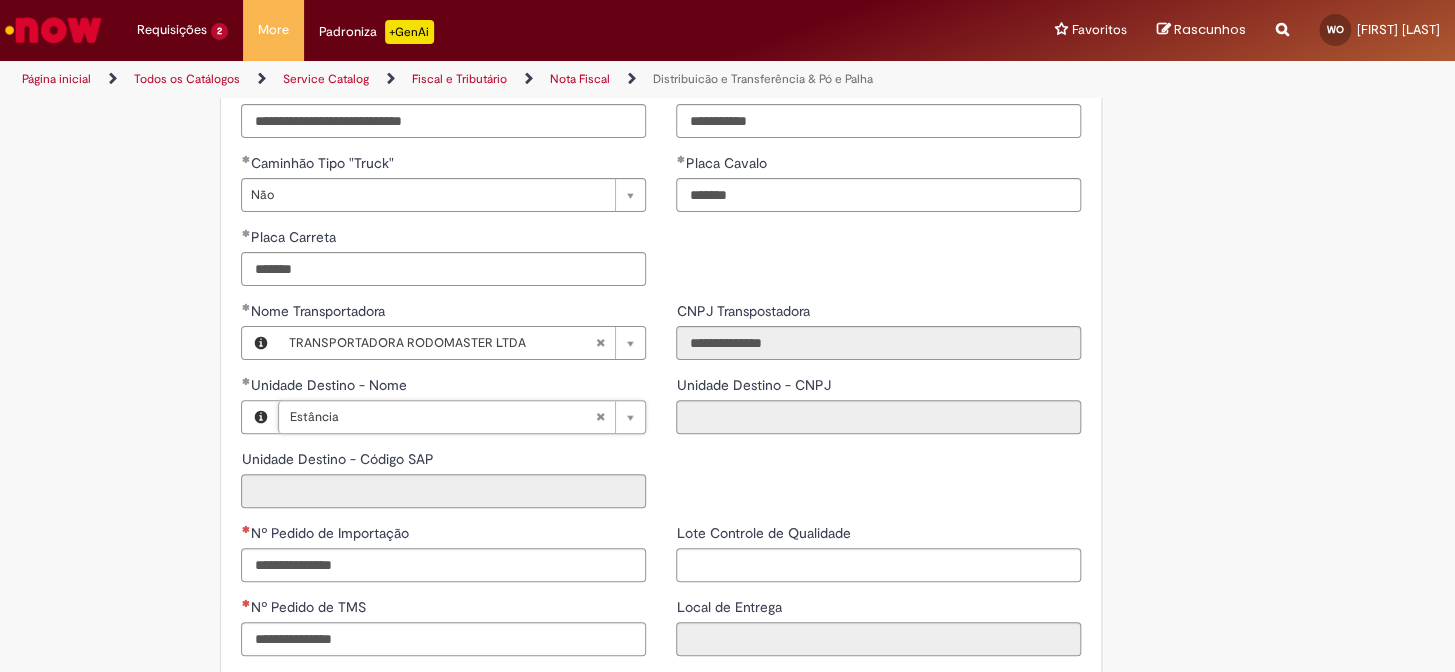 type on "**********" 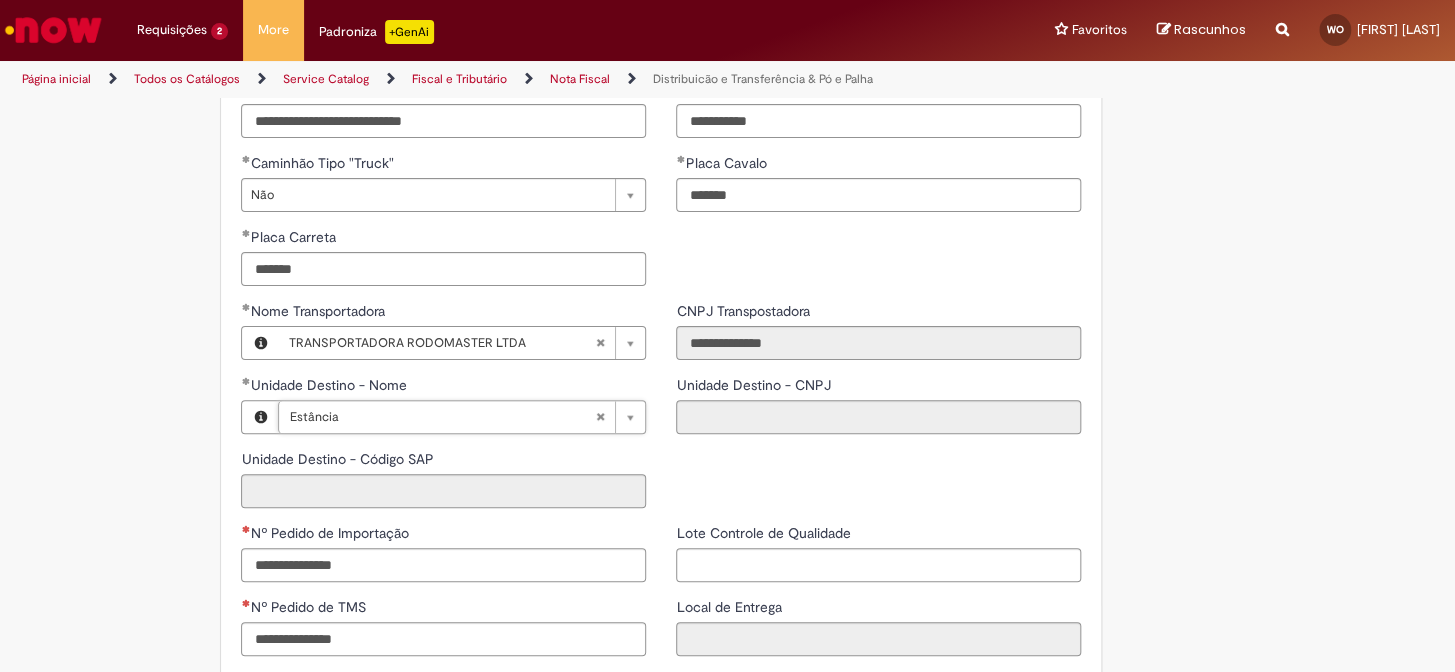 type on "****" 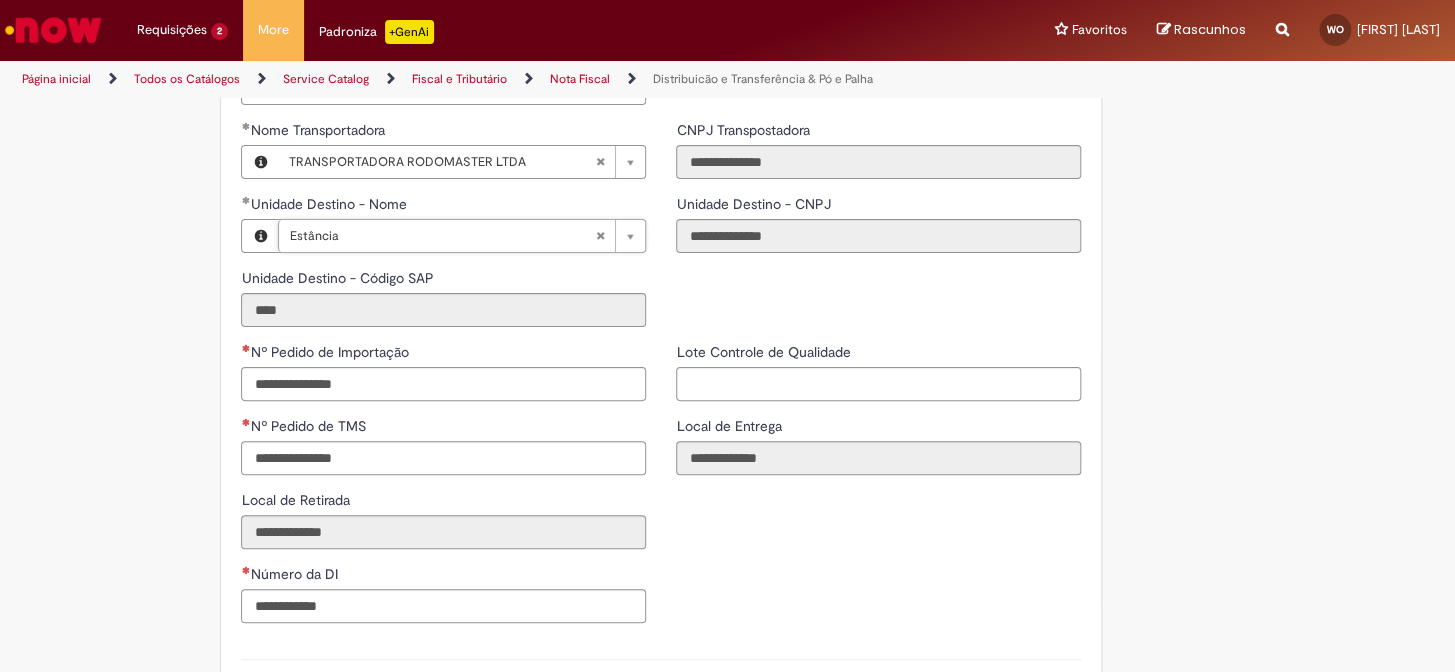 scroll, scrollTop: 2545, scrollLeft: 0, axis: vertical 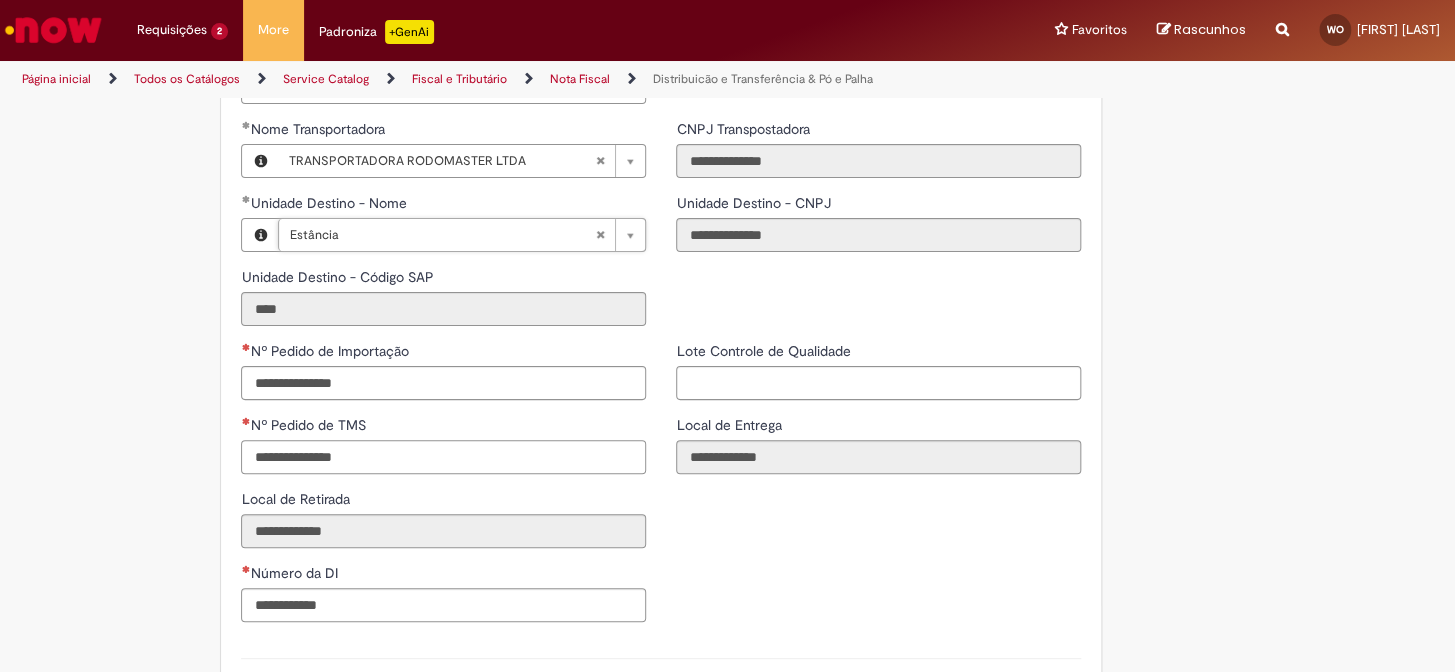 click on "Nº Pedido de TMS" at bounding box center (443, 457) 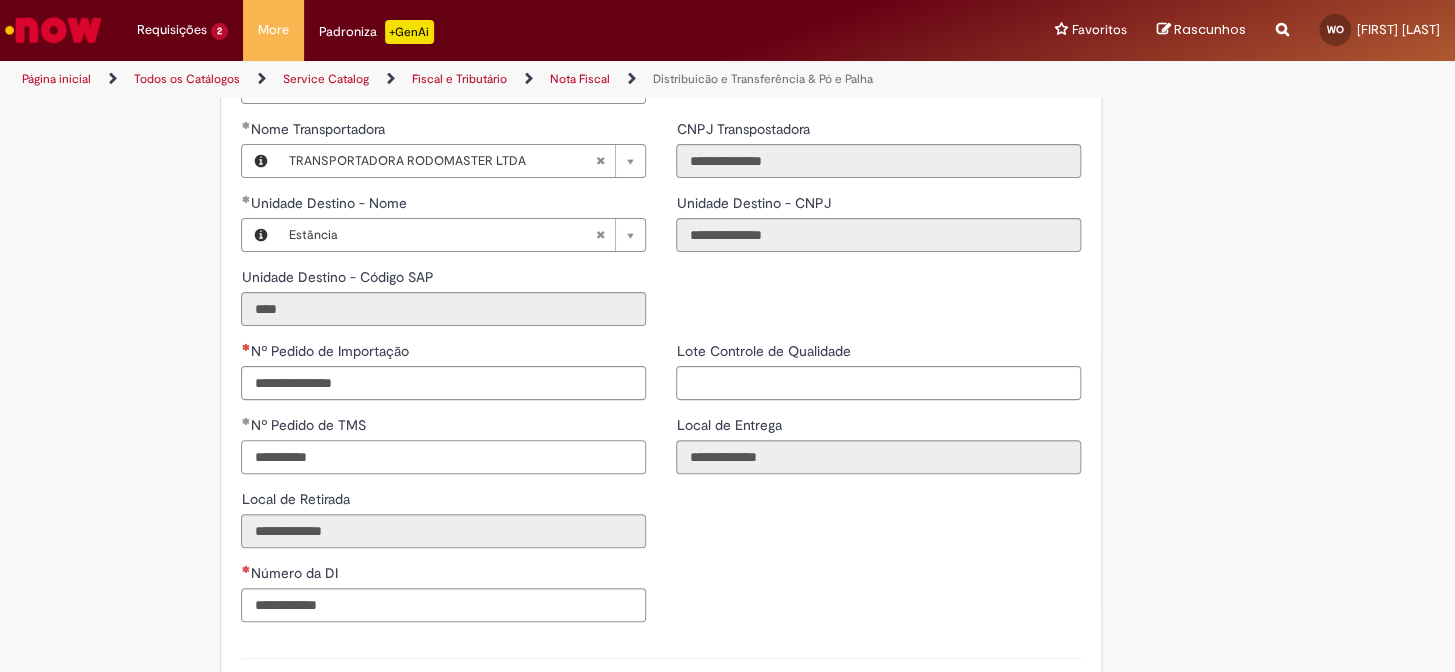 type on "**********" 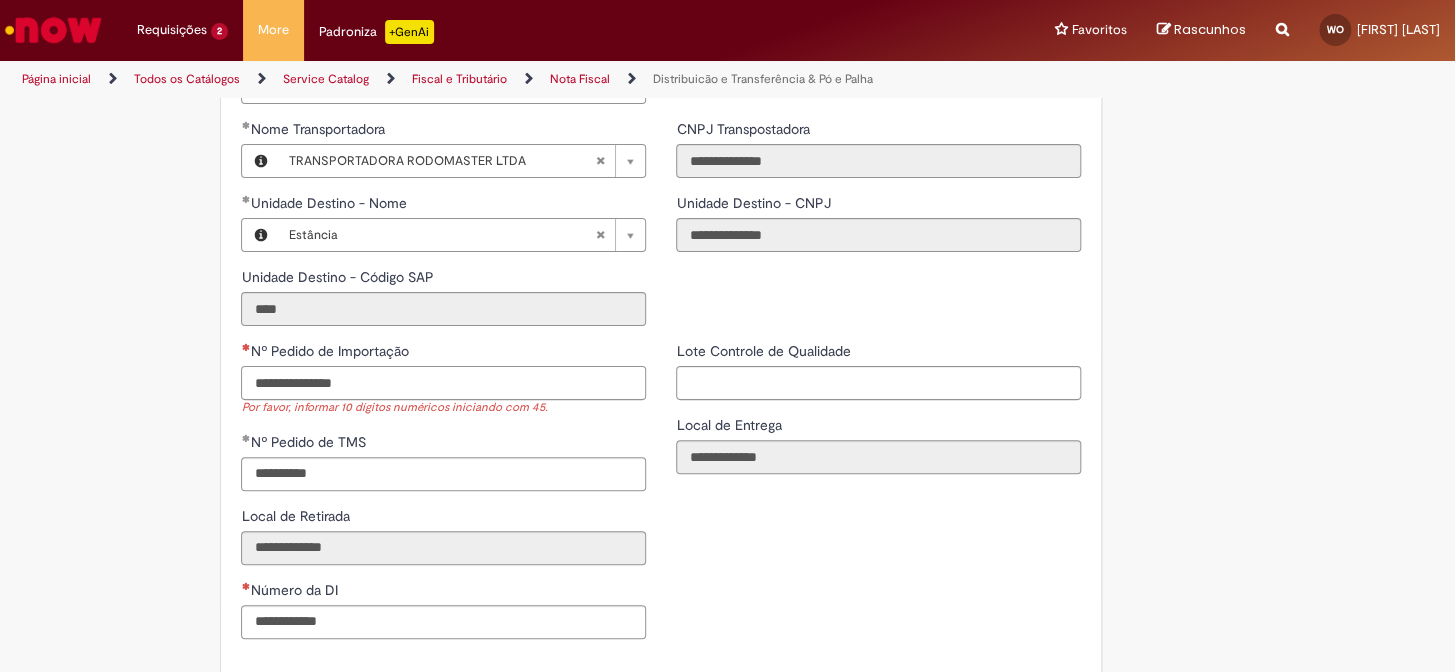click on "Nº Pedido de Importação" at bounding box center (443, 383) 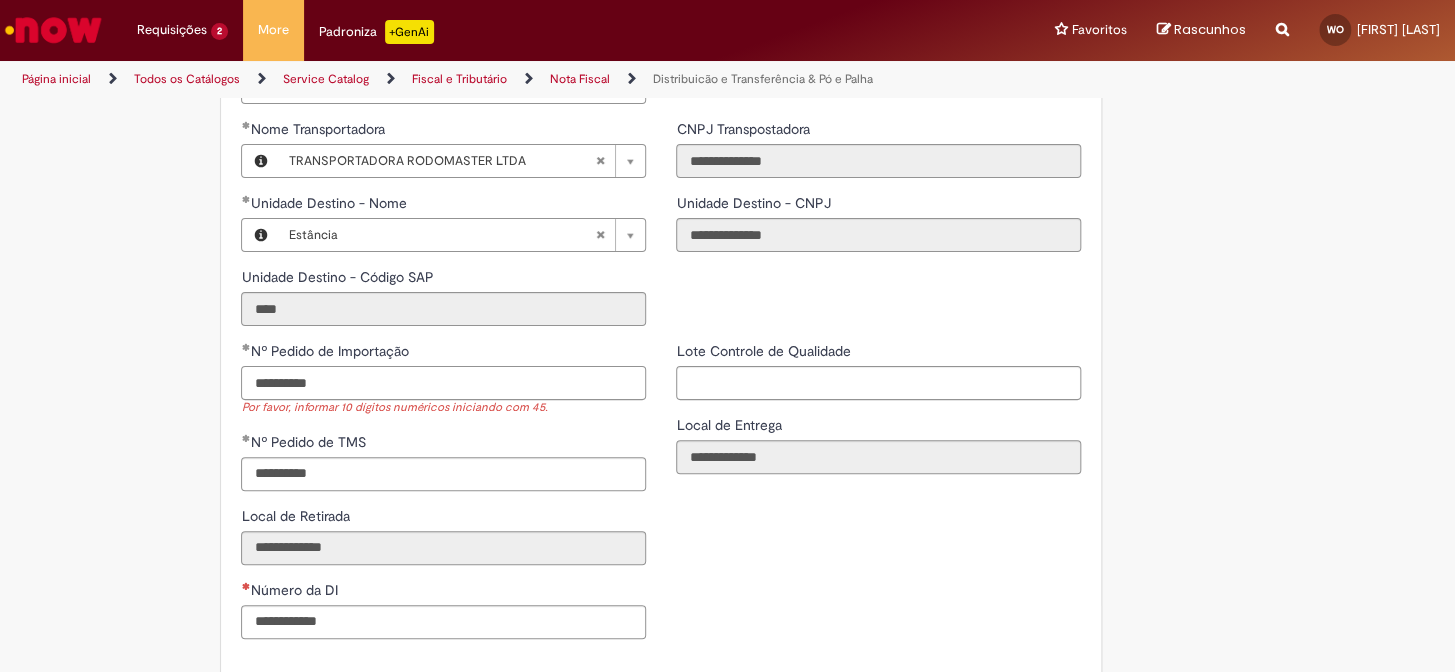 type on "**********" 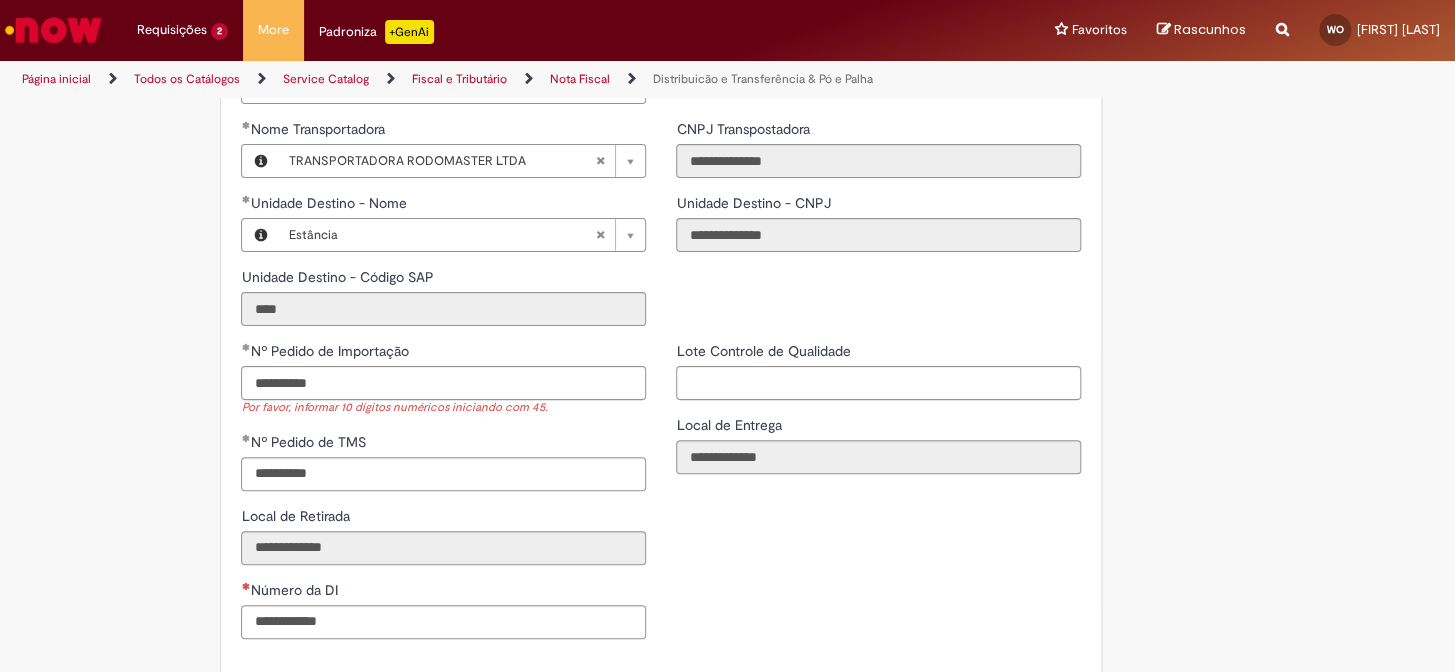 click on "**********" at bounding box center [630, -768] 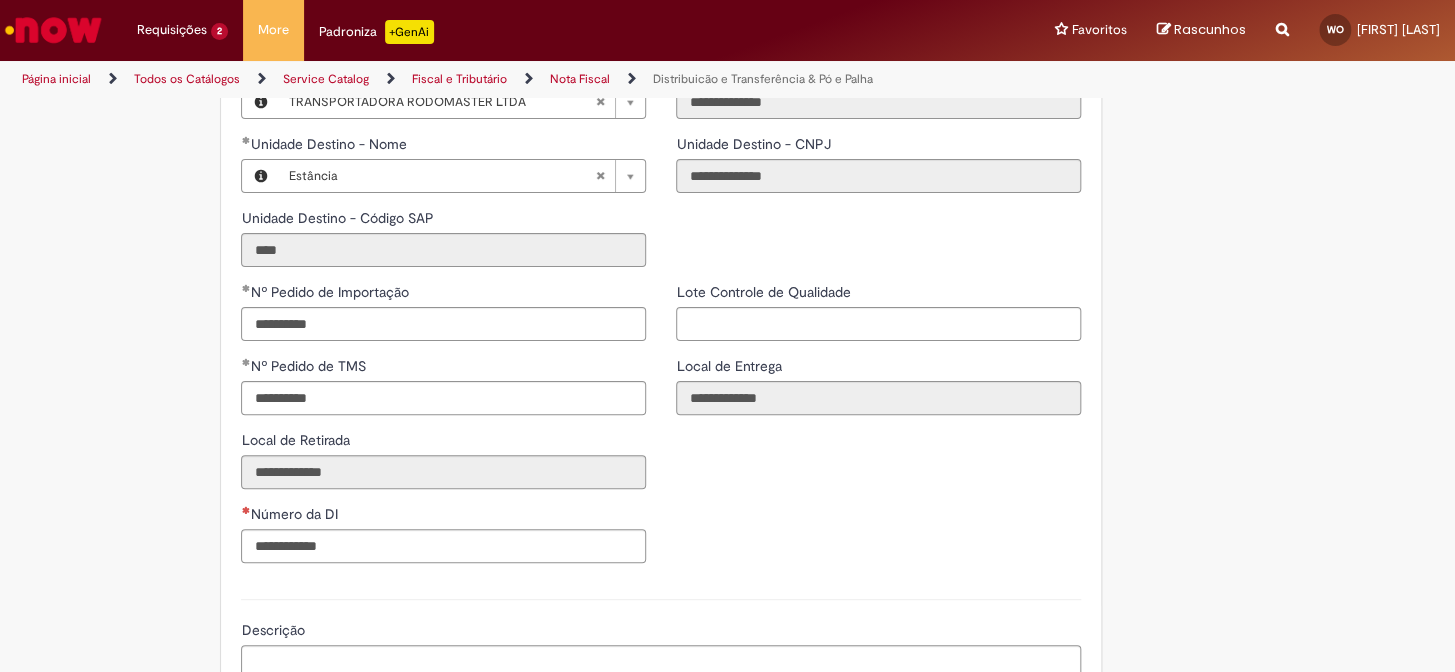 scroll, scrollTop: 2636, scrollLeft: 0, axis: vertical 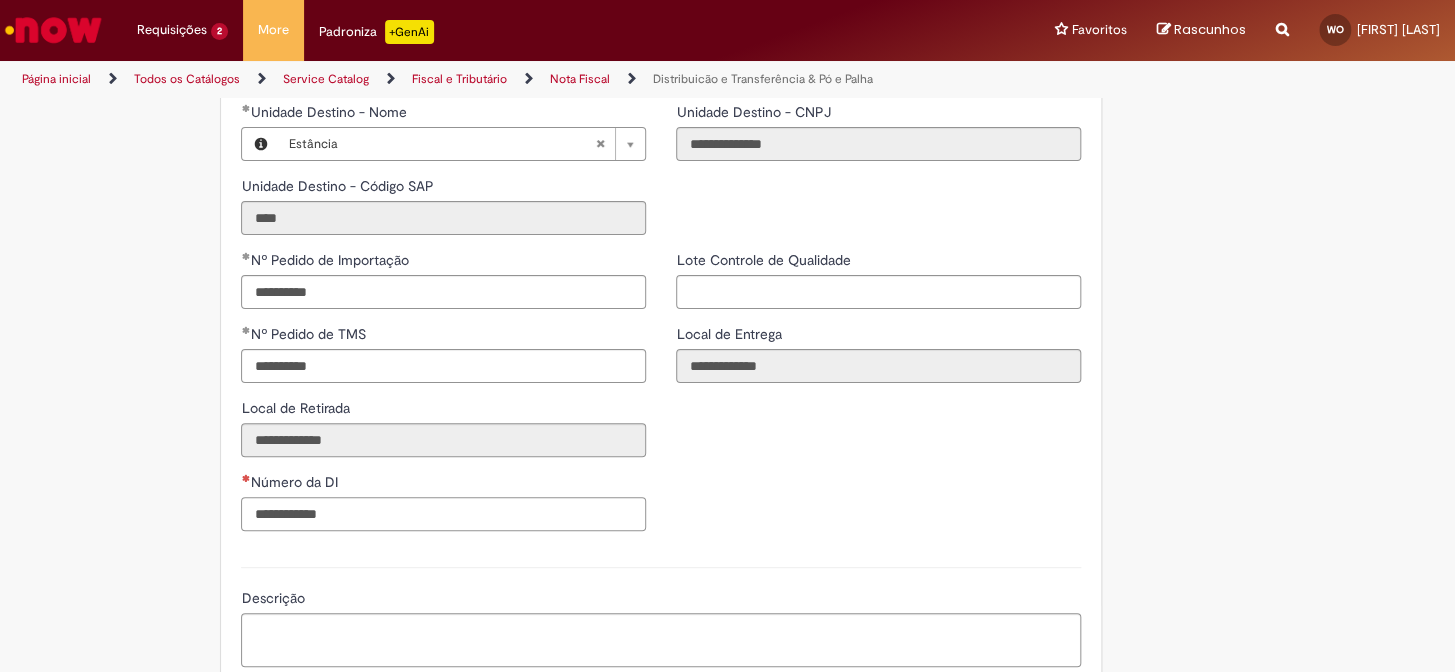 click on "Número da DI" at bounding box center (443, 514) 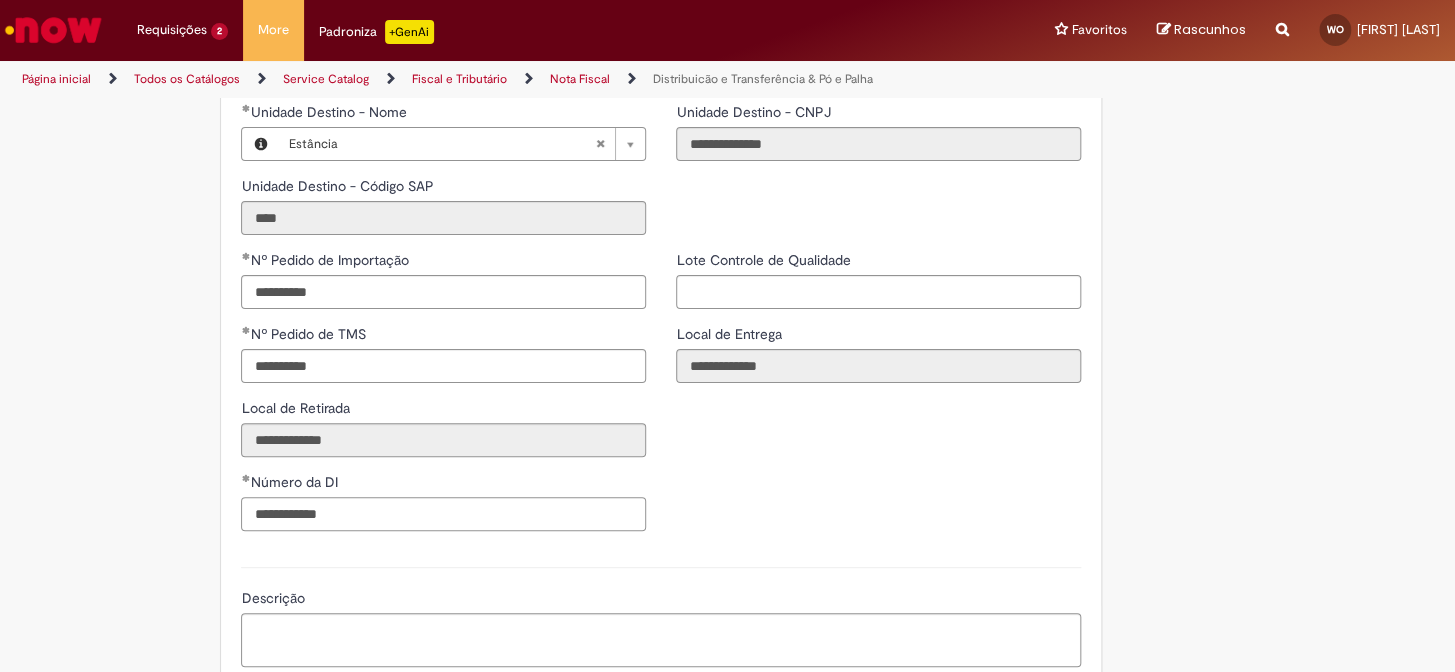 type on "**********" 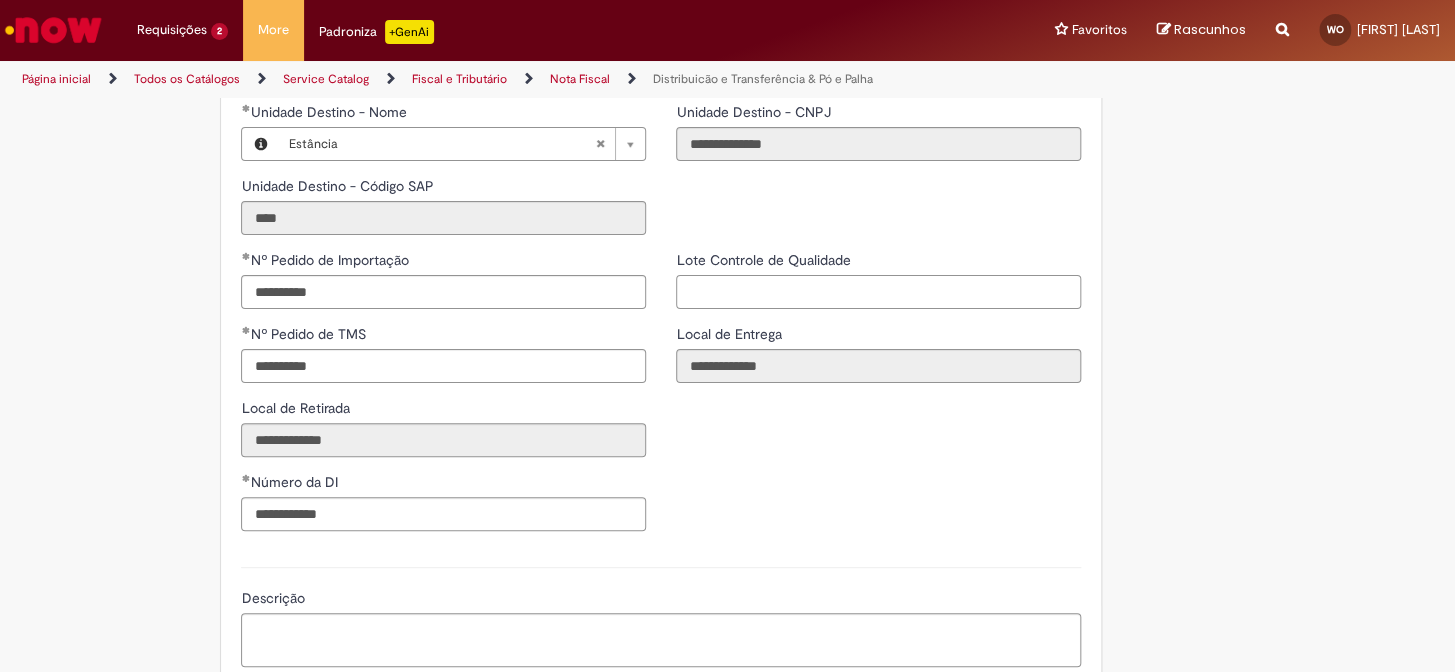 click on "Lote Controle de Qualidade" at bounding box center [878, 292] 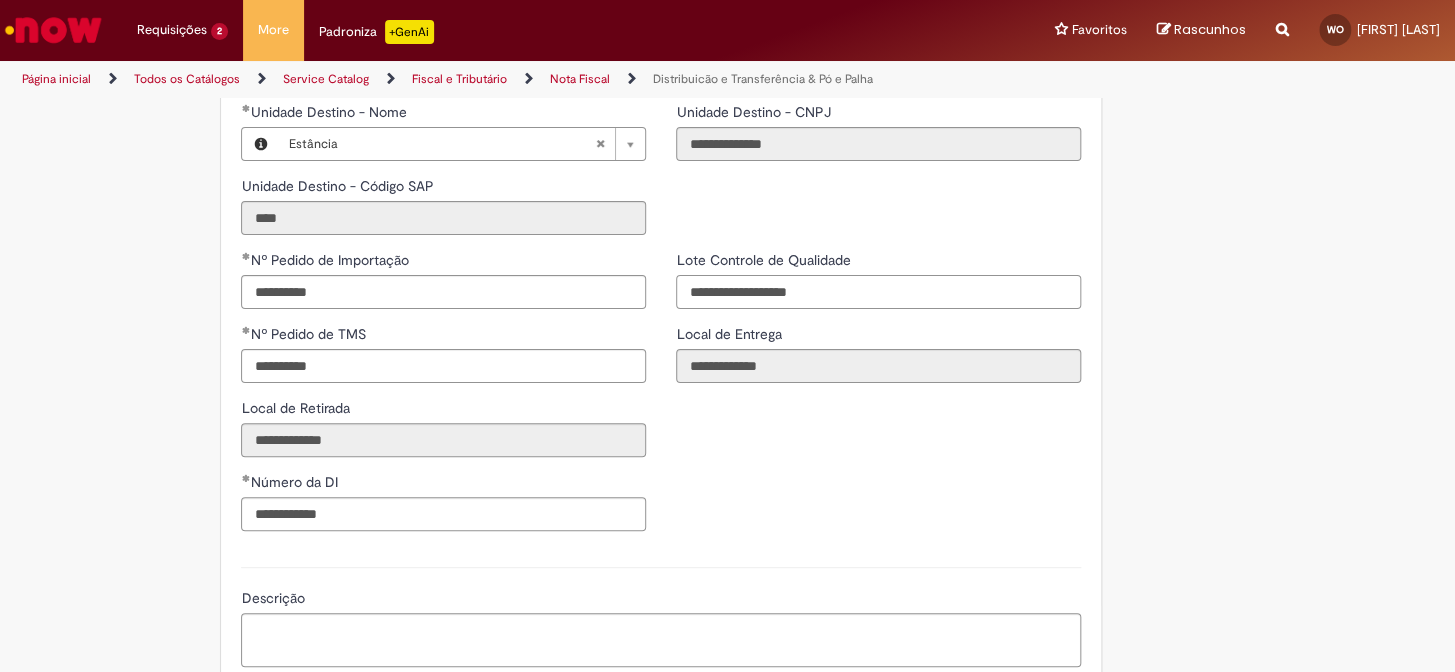 type on "**********" 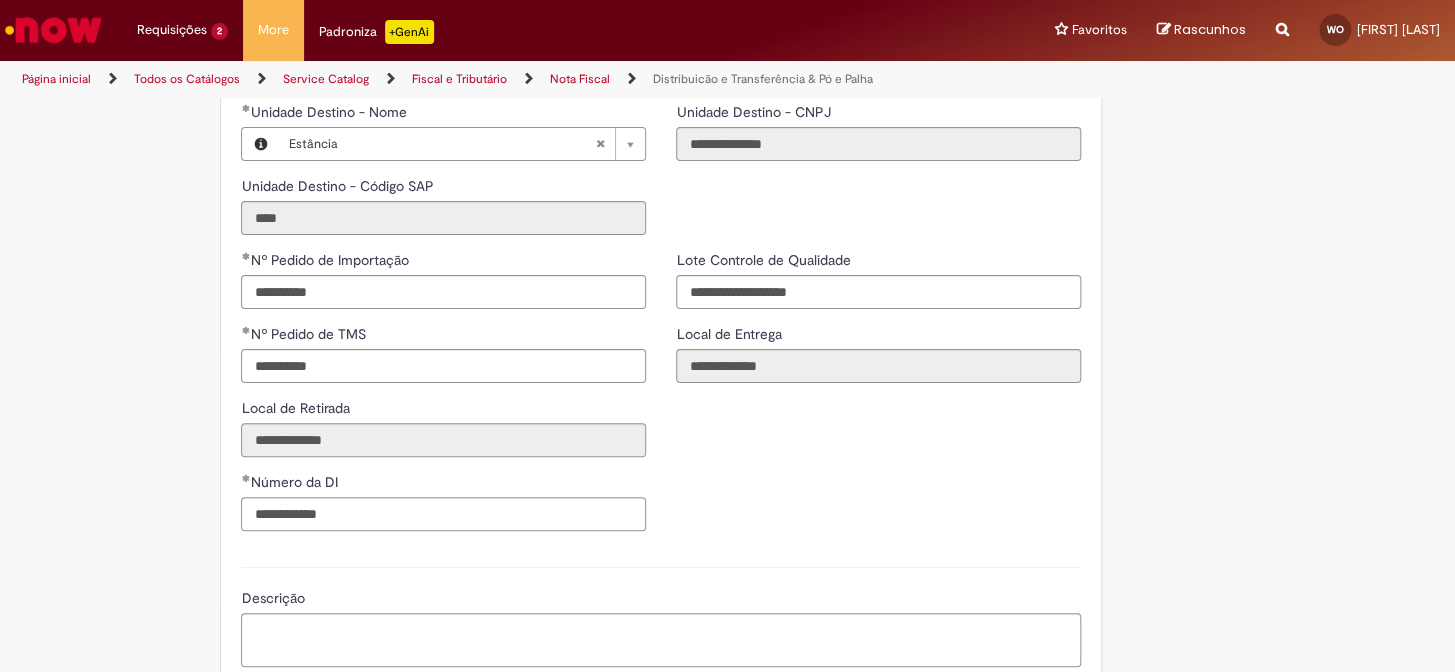 click on "**********" at bounding box center (661, 398) 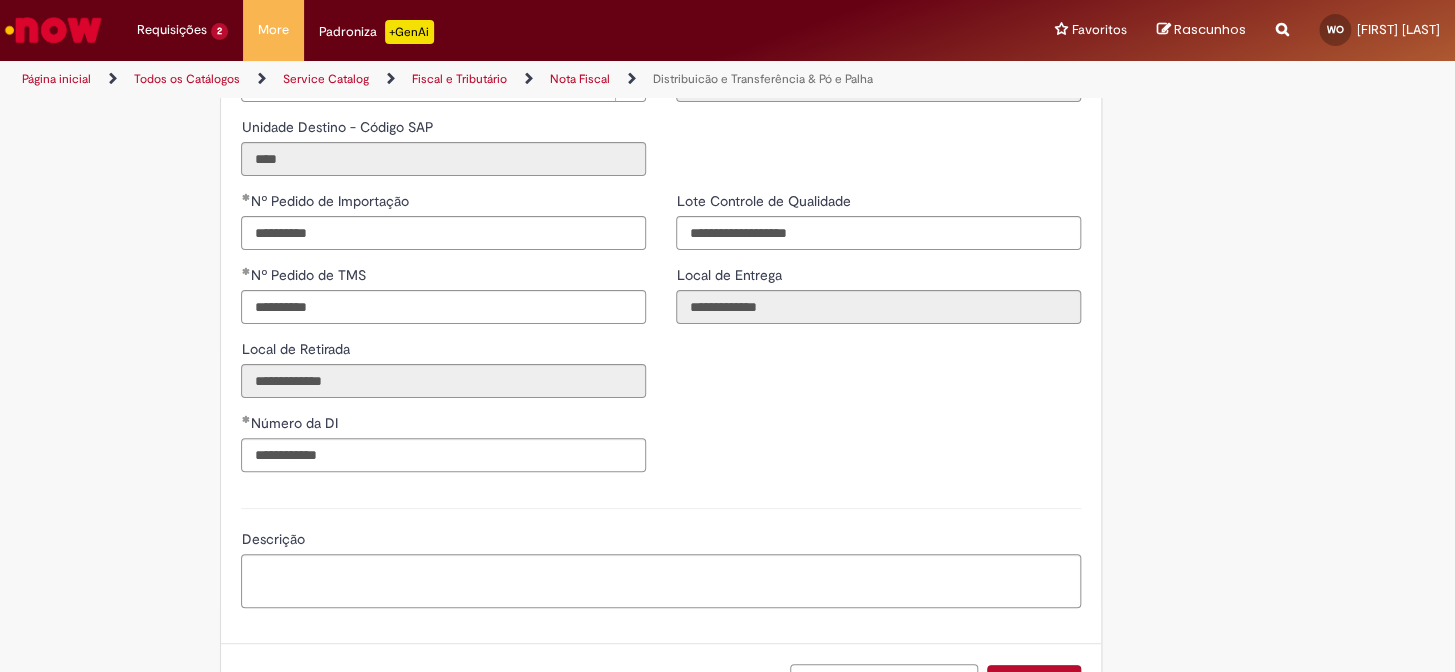 scroll, scrollTop: 2727, scrollLeft: 0, axis: vertical 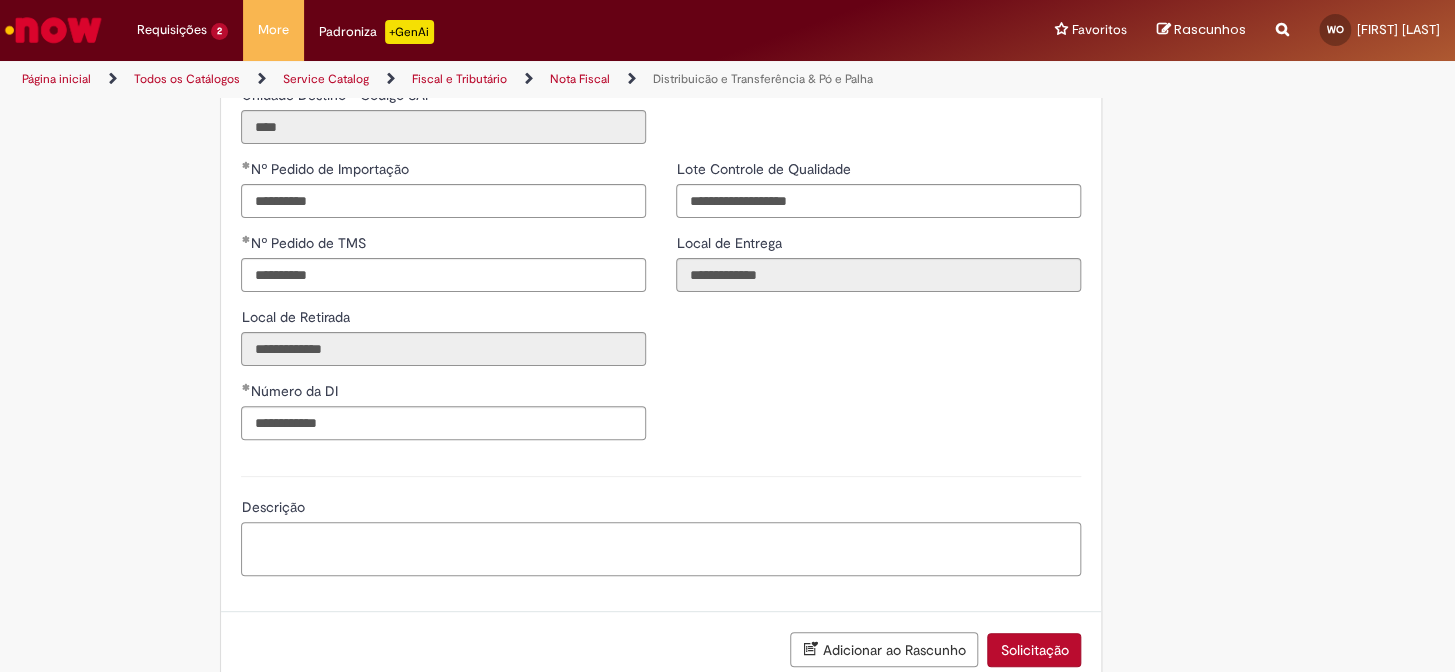 click on "Descrição" at bounding box center (661, 549) 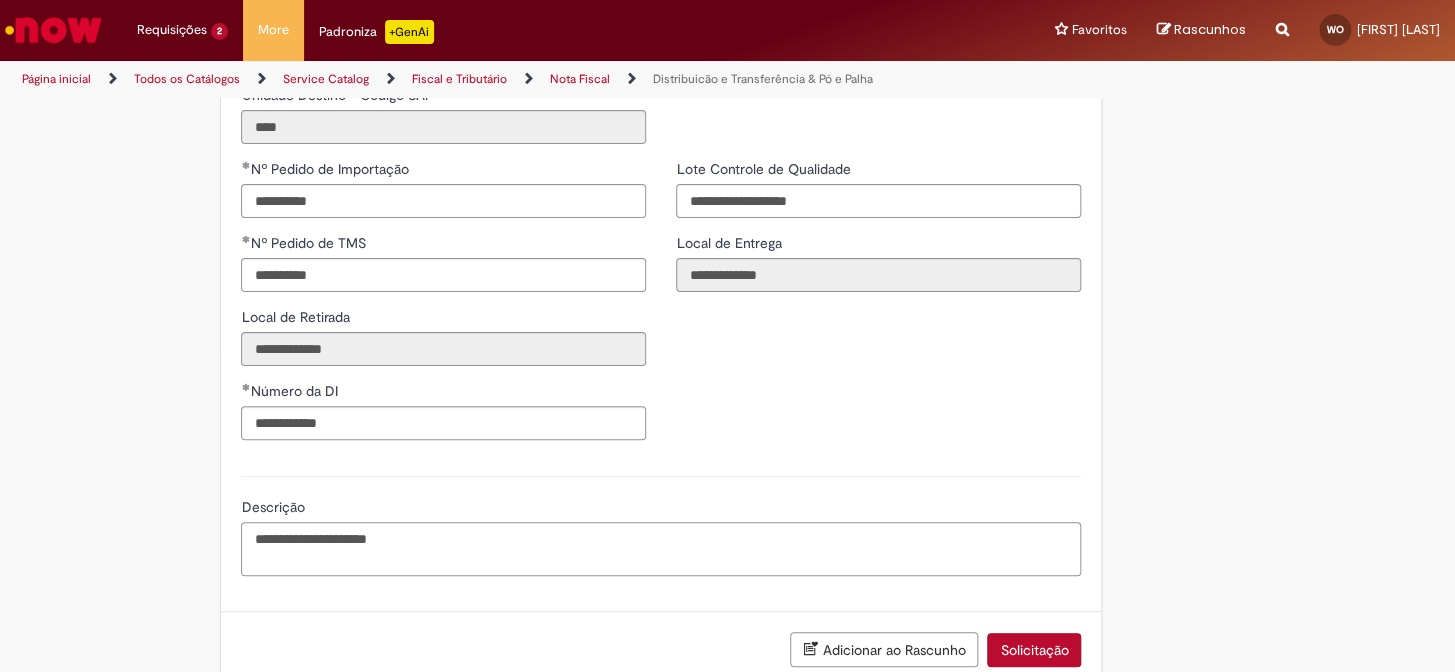 type on "**********" 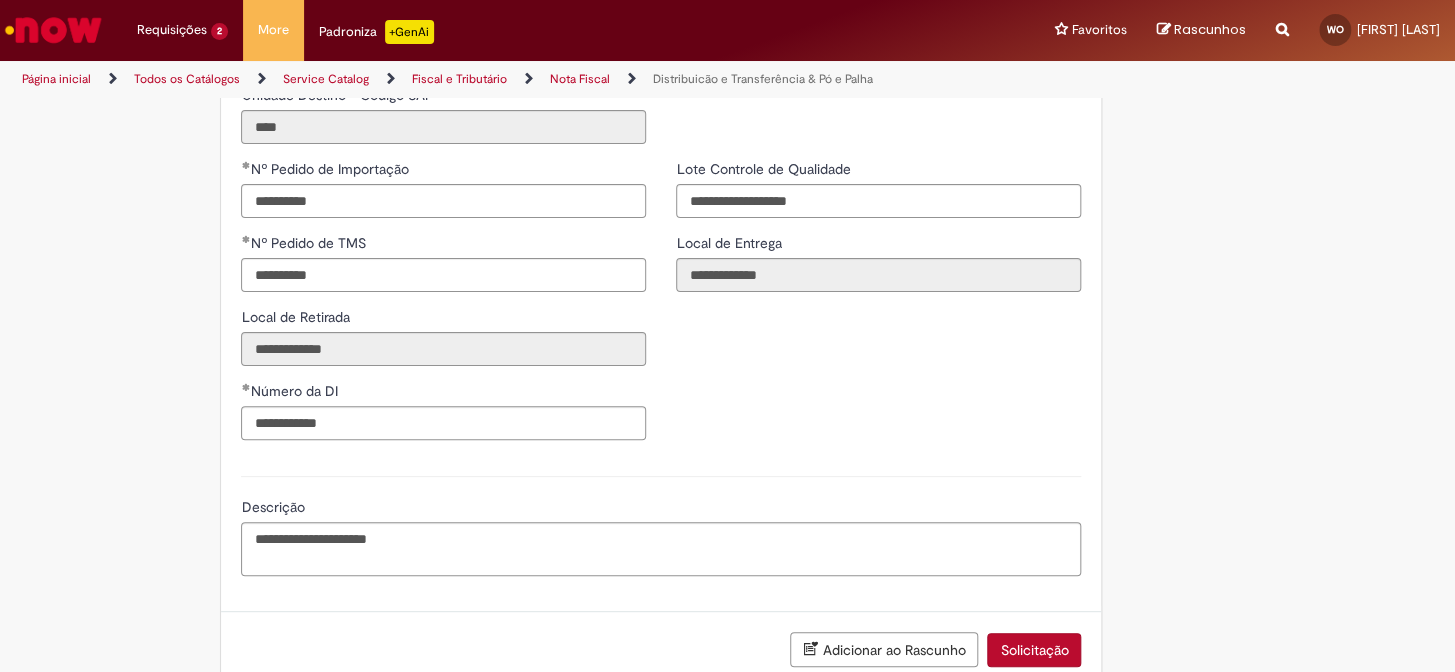 click on "**********" at bounding box center [661, 307] 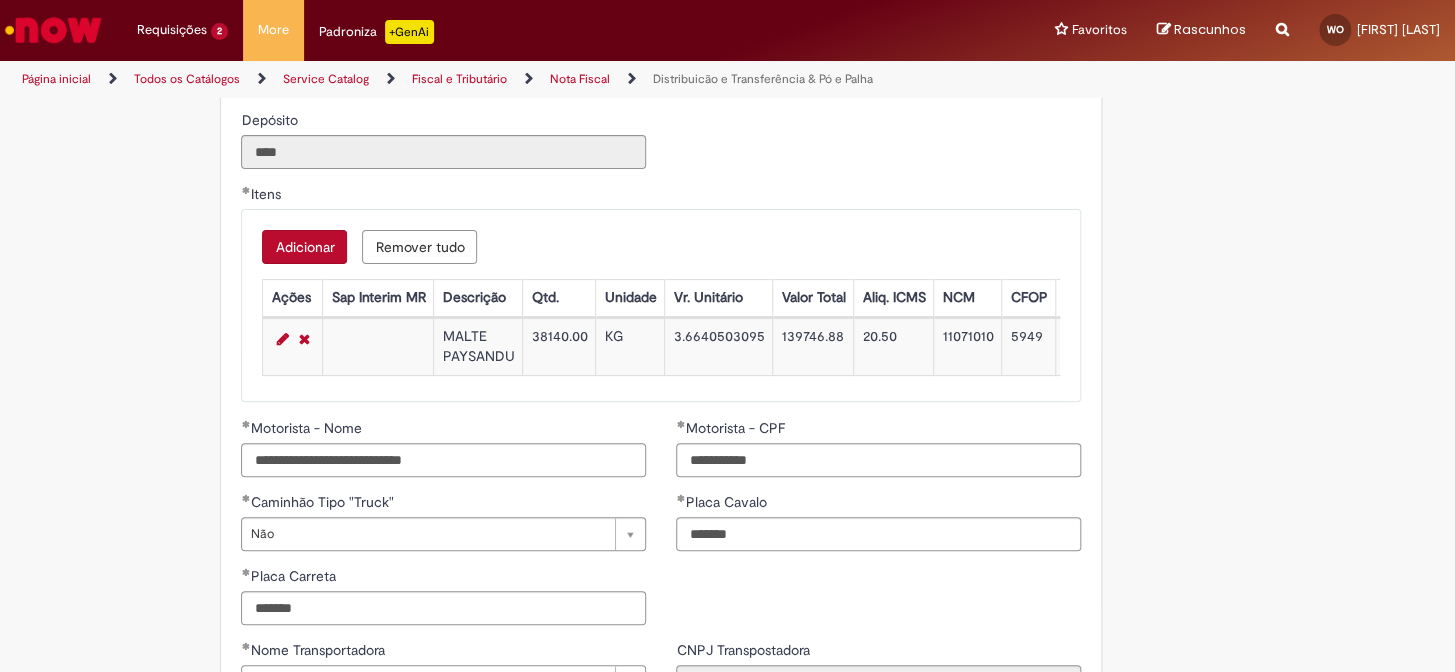 scroll, scrollTop: 2181, scrollLeft: 0, axis: vertical 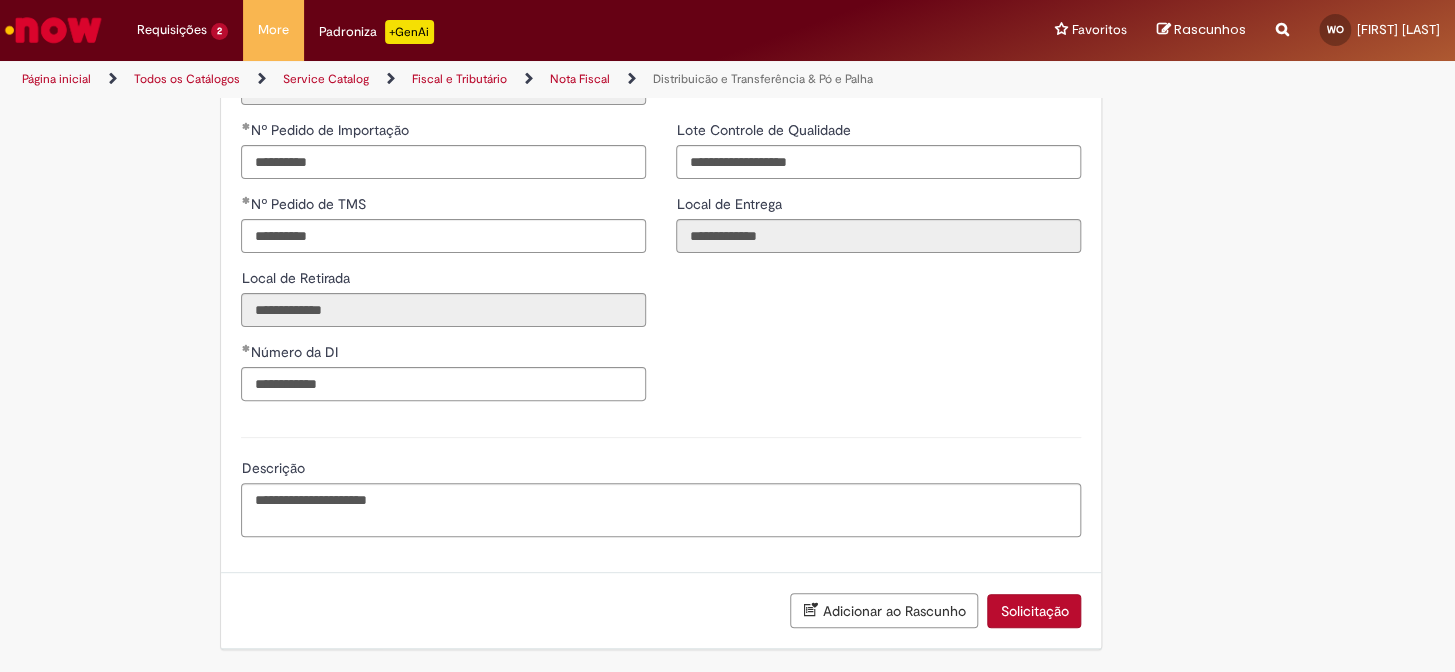 click on "Solicitação" at bounding box center (1034, 611) 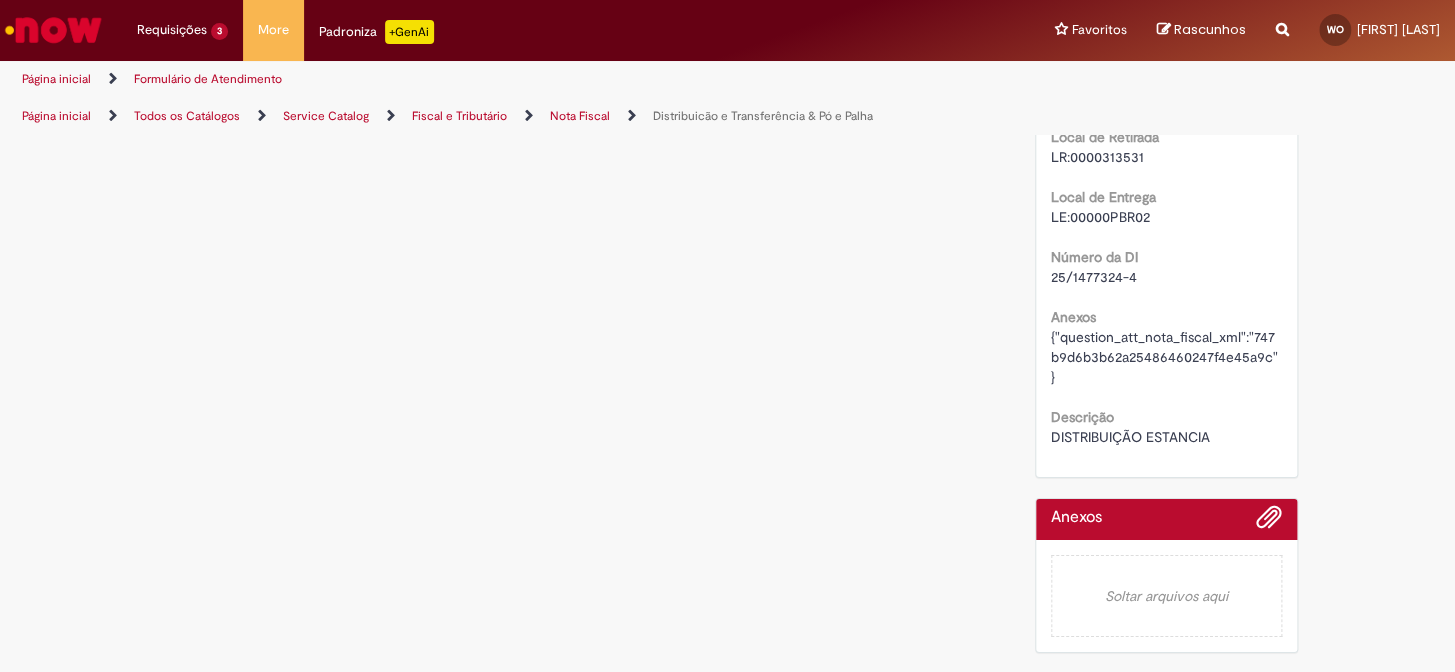 scroll, scrollTop: 0, scrollLeft: 0, axis: both 